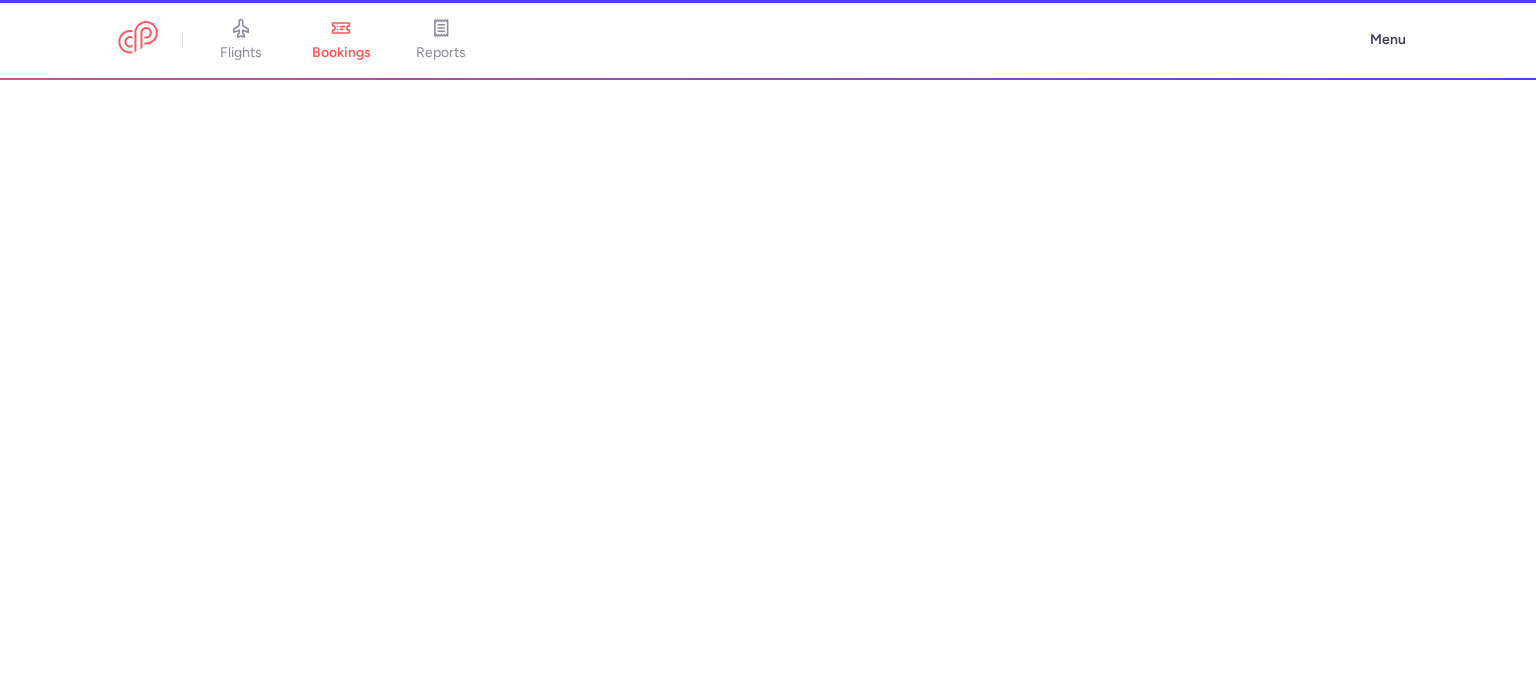 scroll, scrollTop: 0, scrollLeft: 0, axis: both 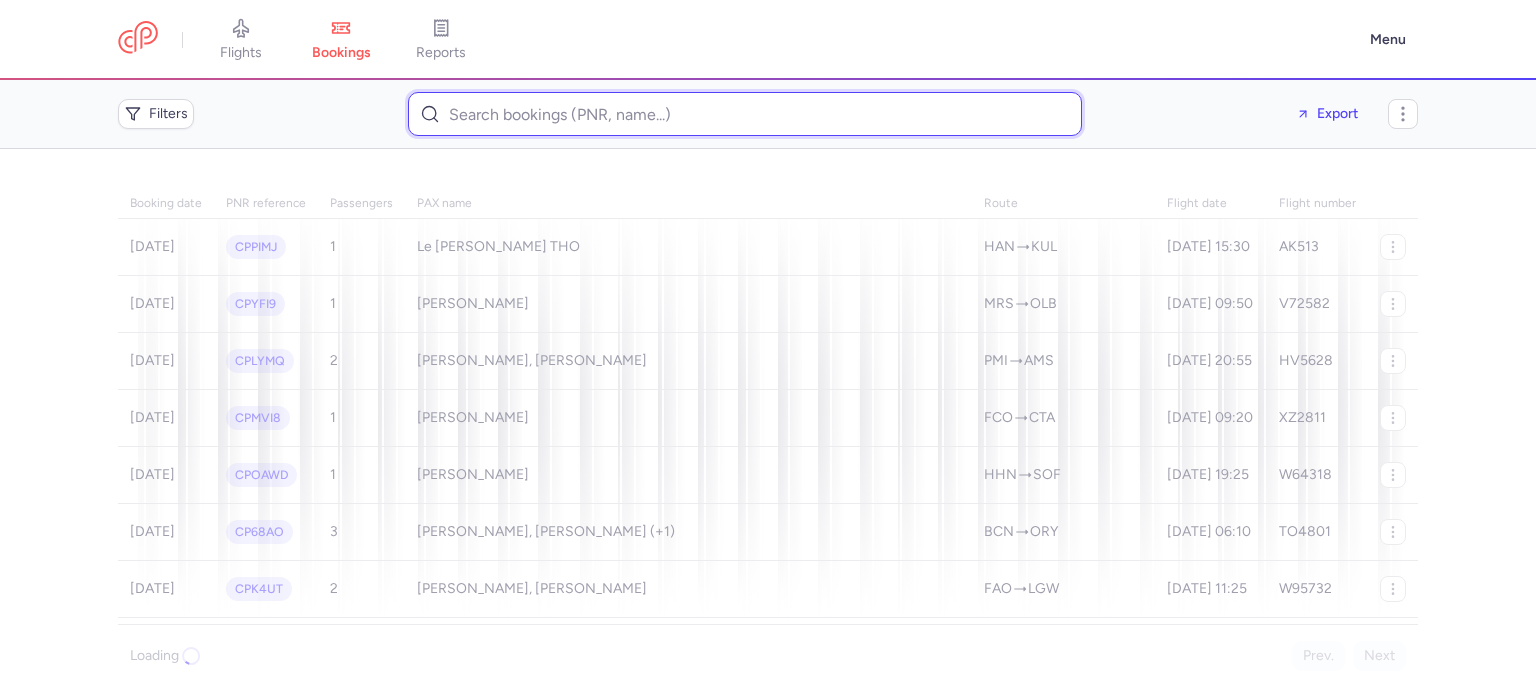 click at bounding box center [745, 114] 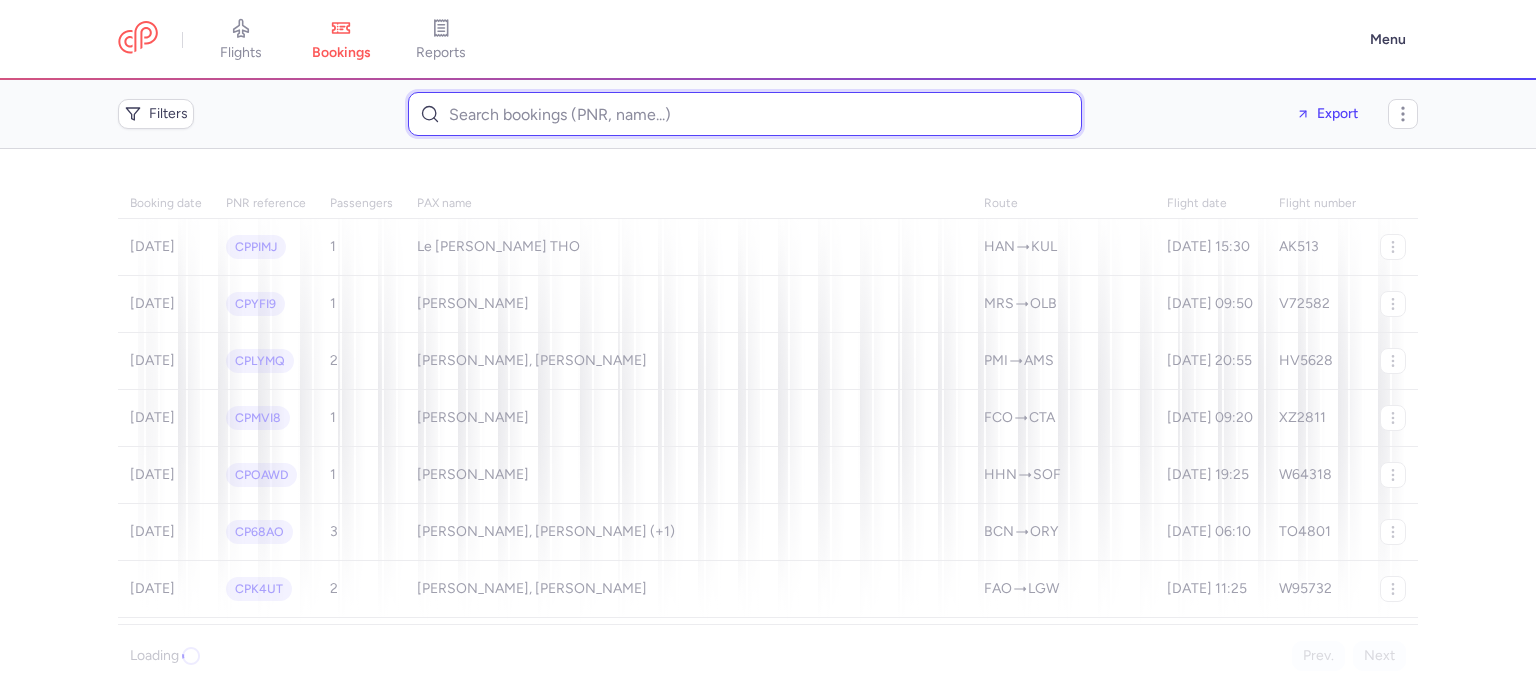 paste on "klarlund iversen" 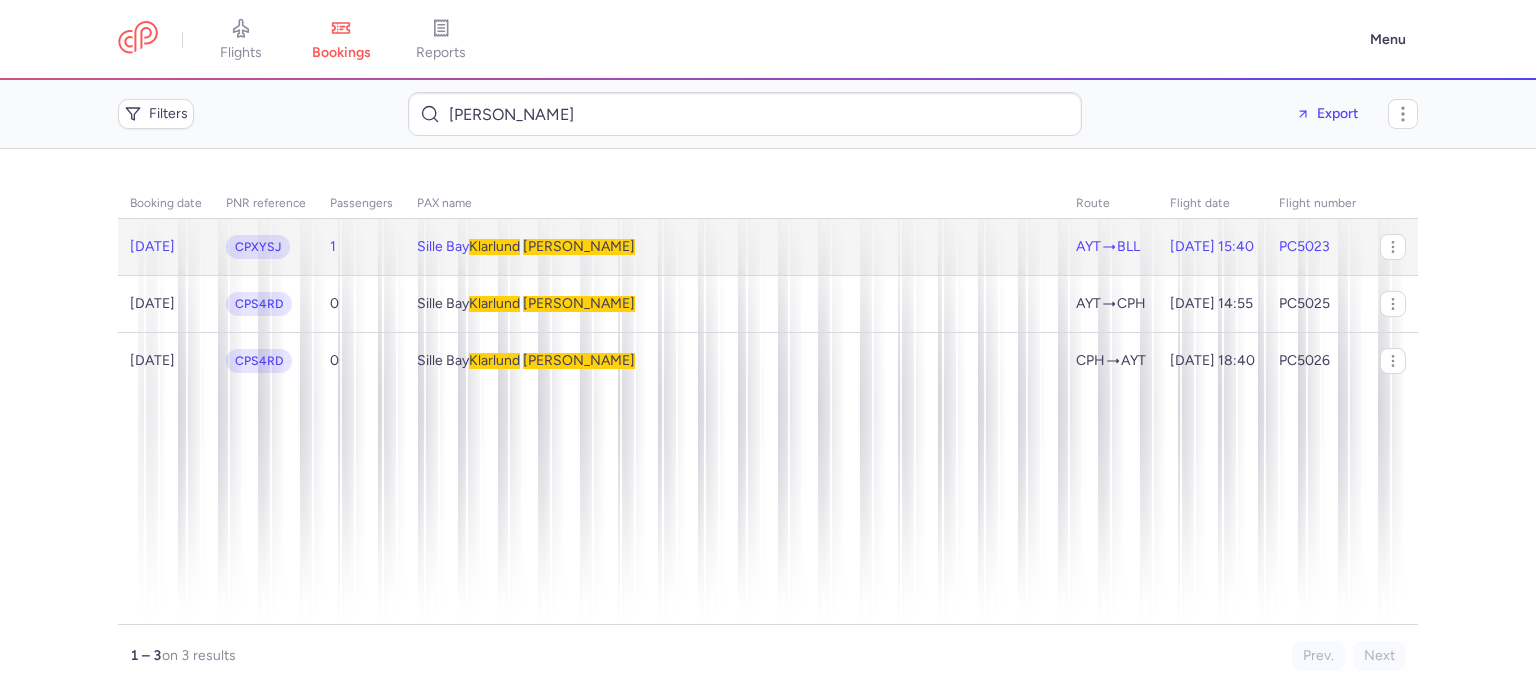 click on "Sille Bay  Klarlund   IVERSEN" 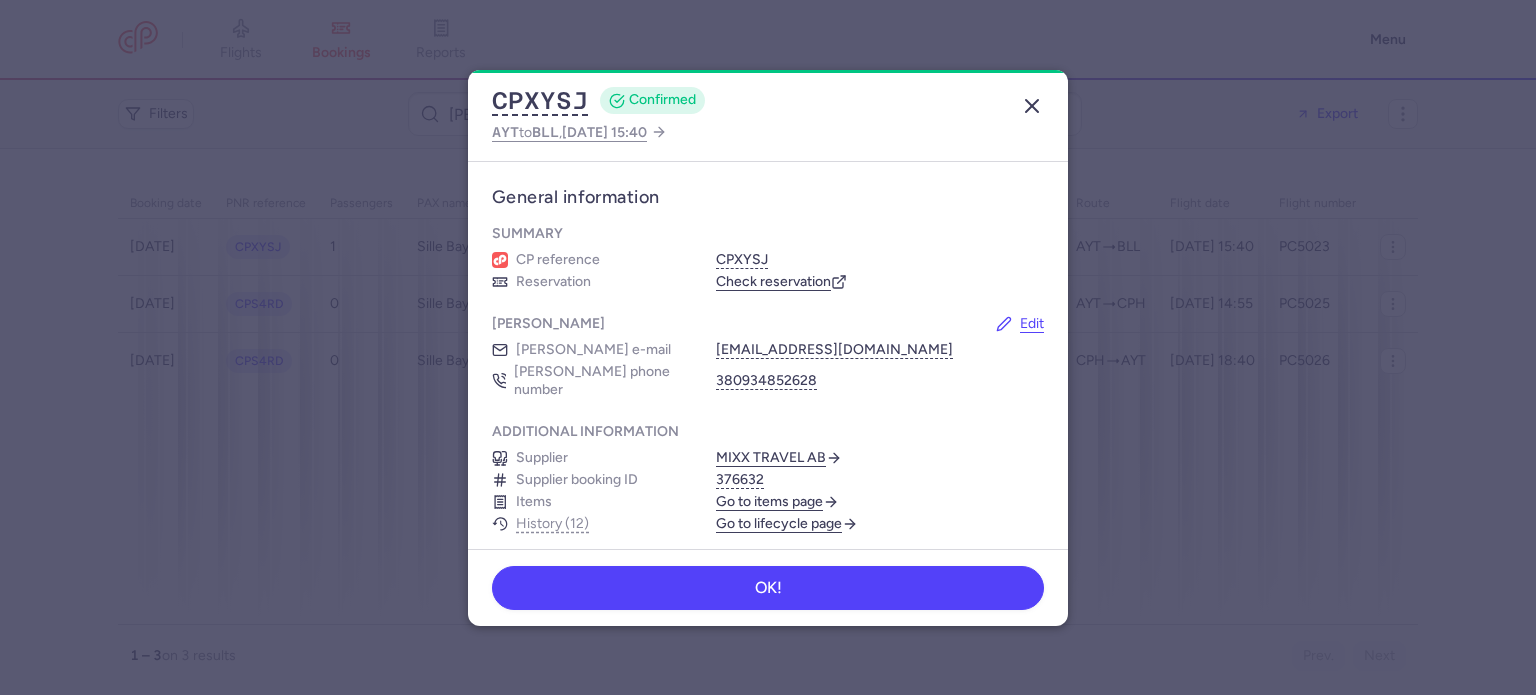 click 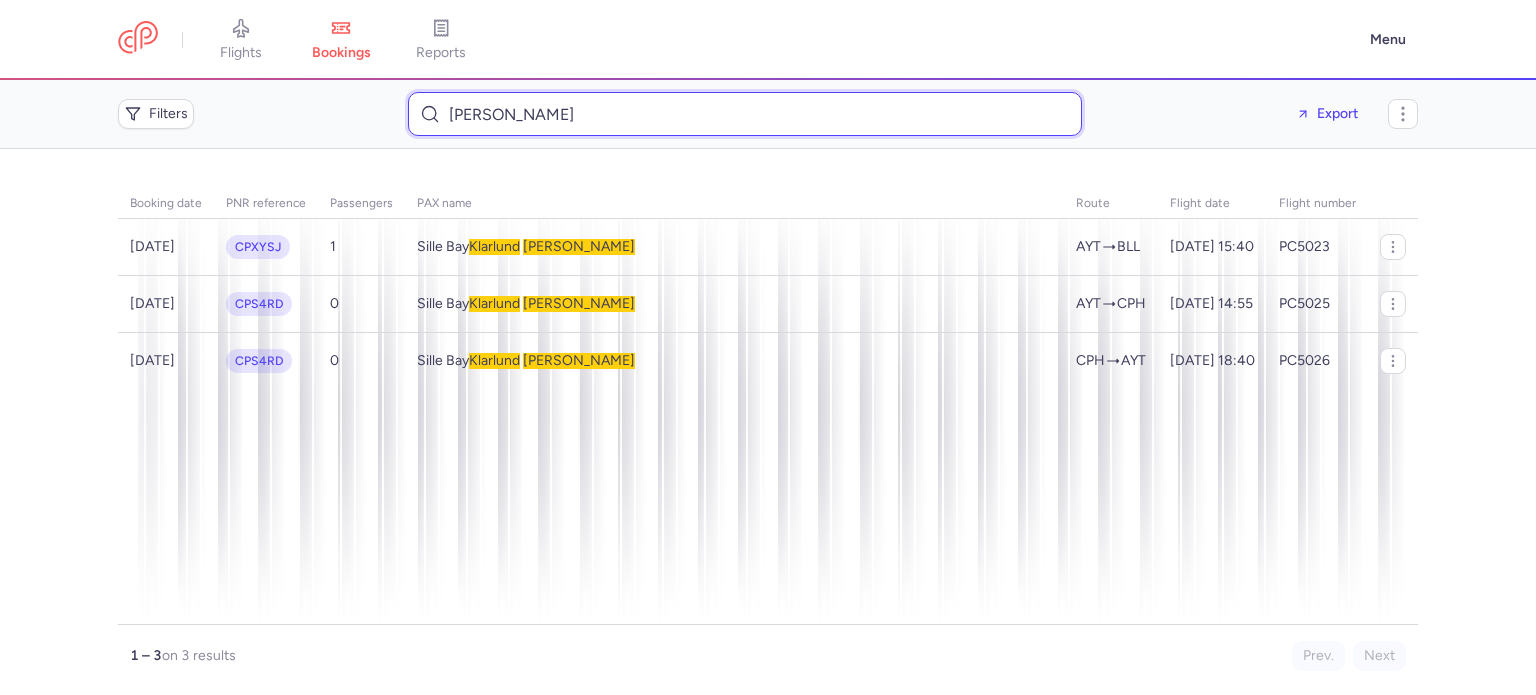 click on "klarlund iversen" at bounding box center (745, 114) 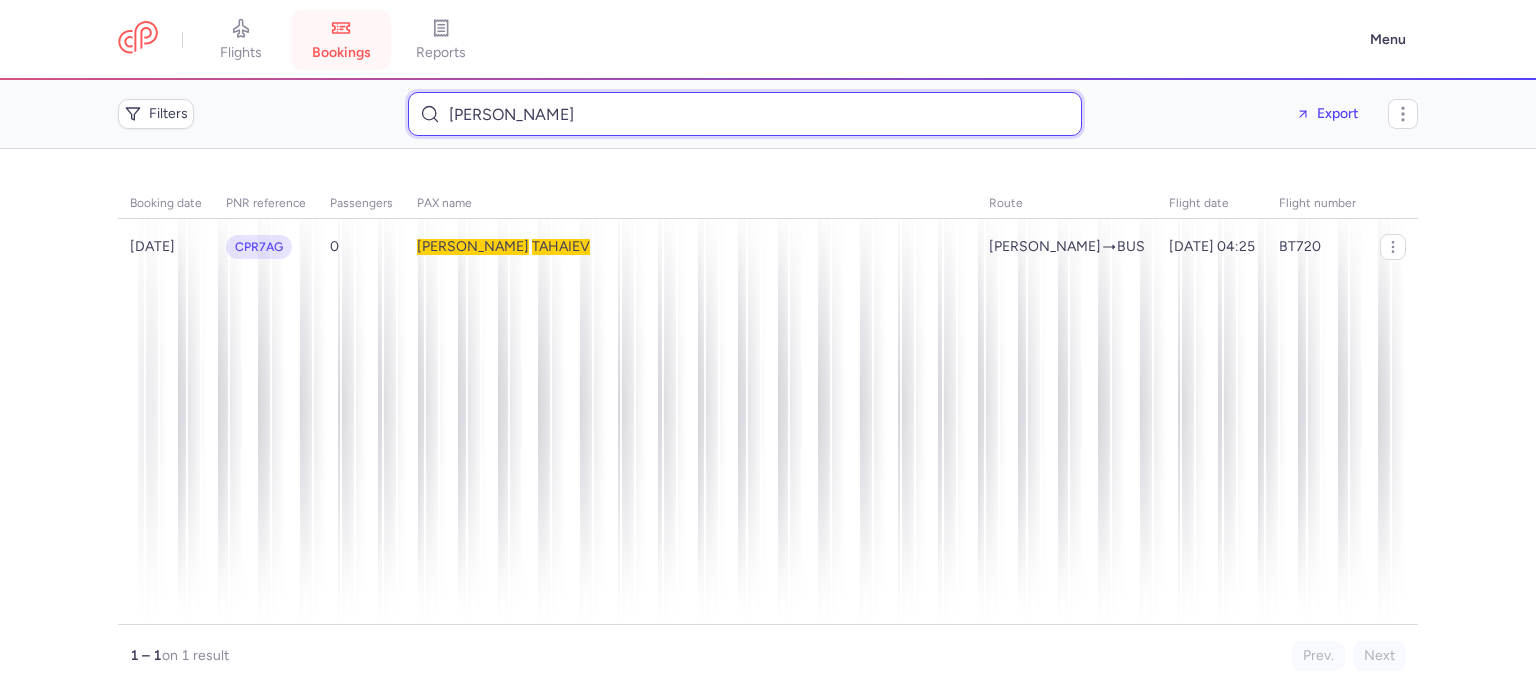 type on "dmytro tahaiev" 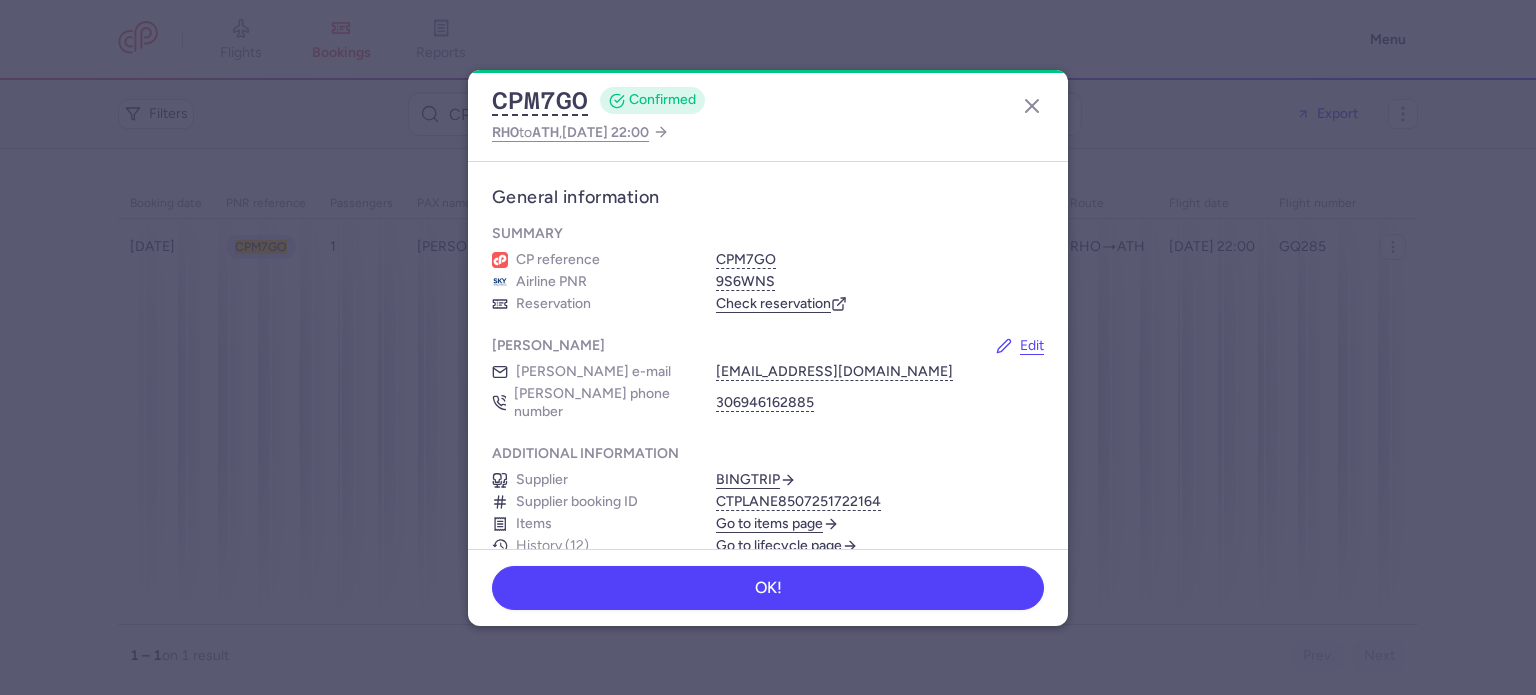 scroll, scrollTop: 0, scrollLeft: 0, axis: both 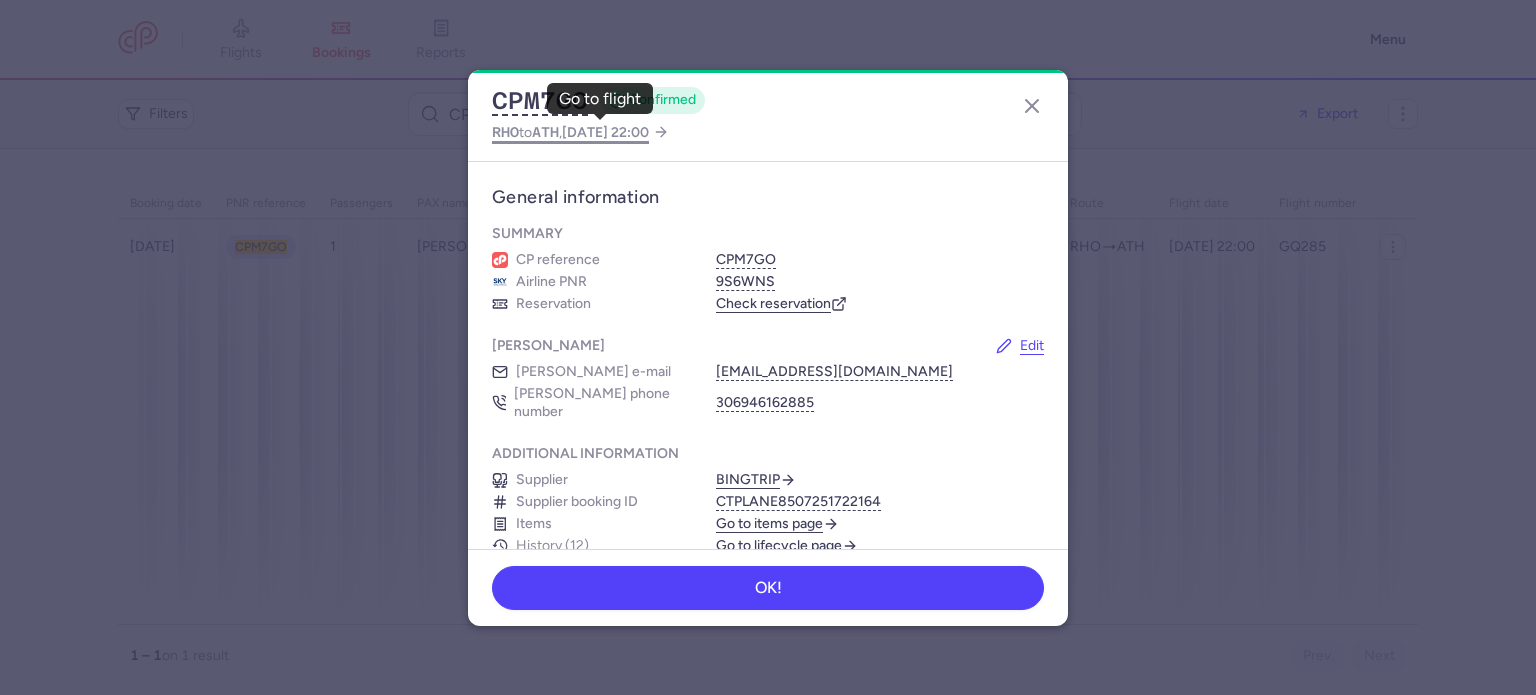 click on "RHO  to  ATH ,  2025 Jul 11, 22:00" at bounding box center (570, 132) 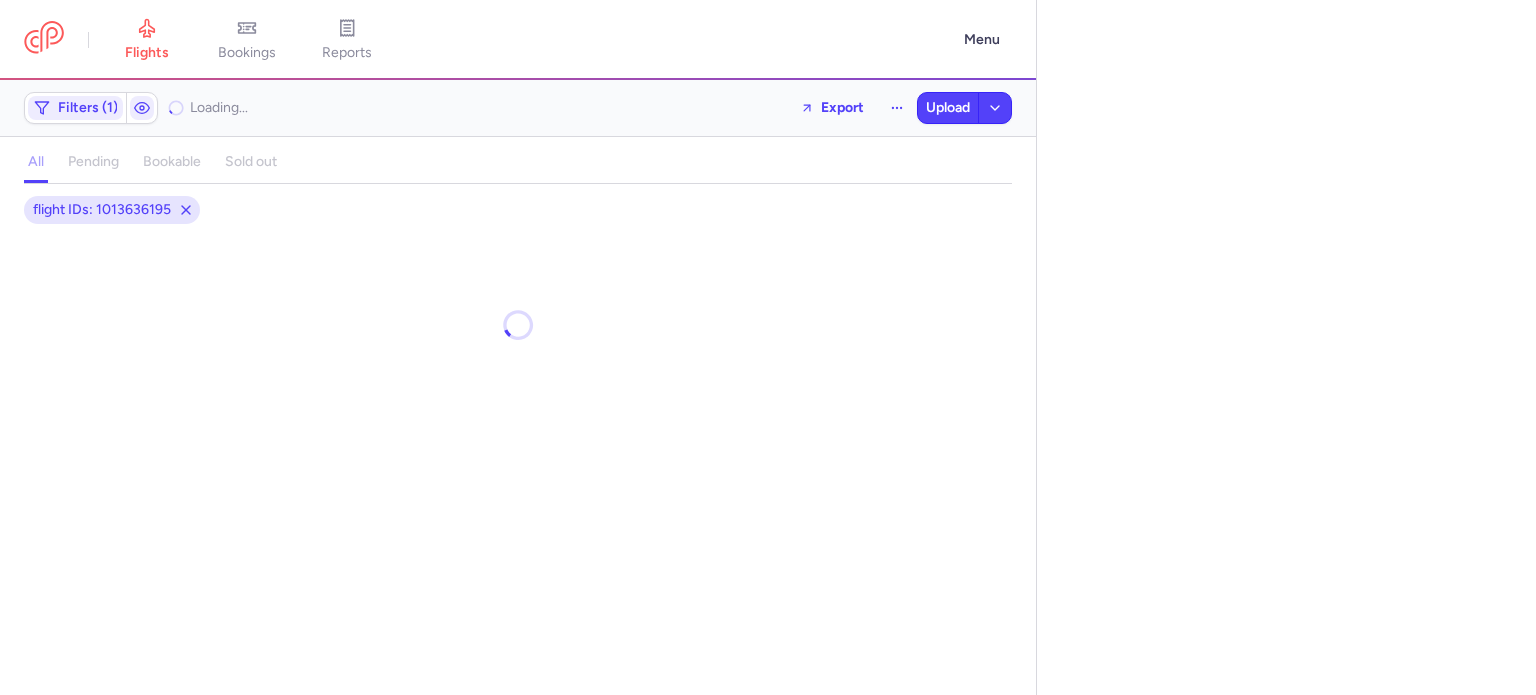 select on "days" 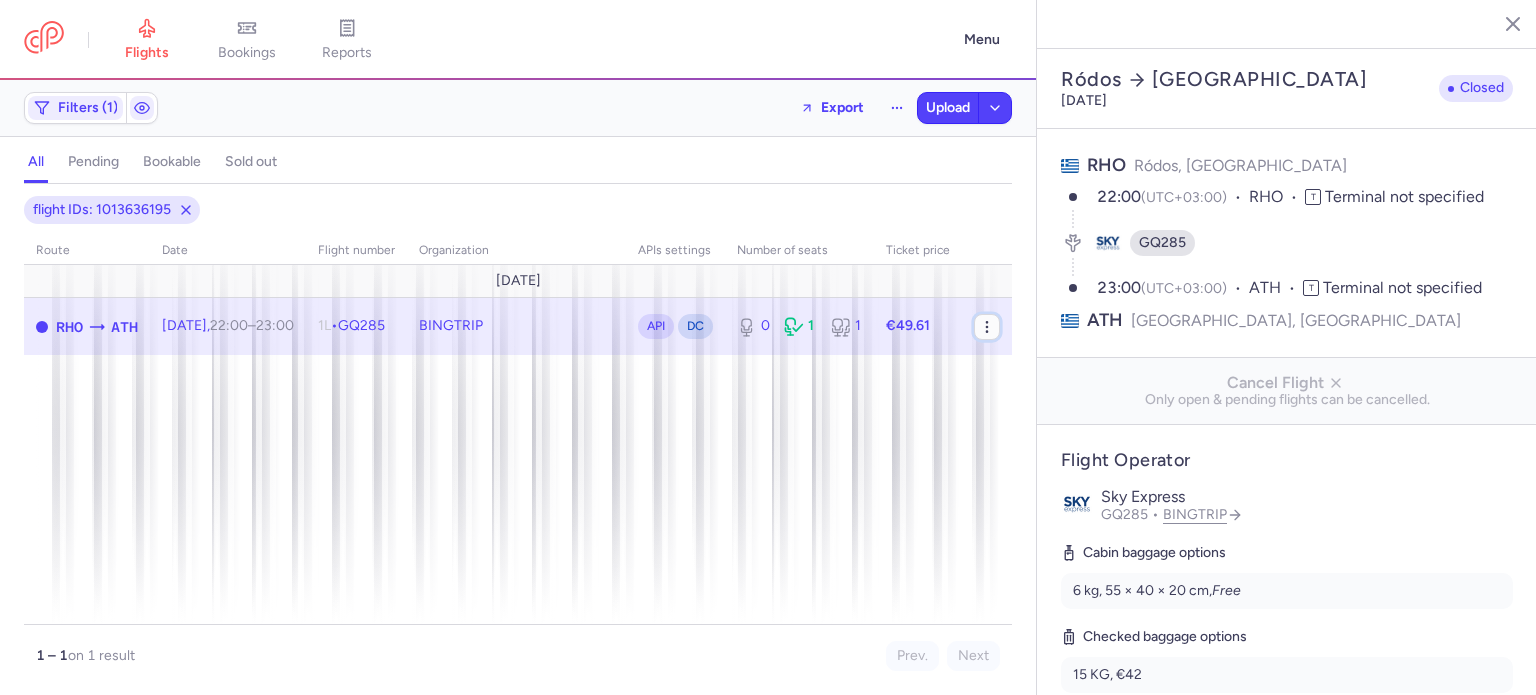 click 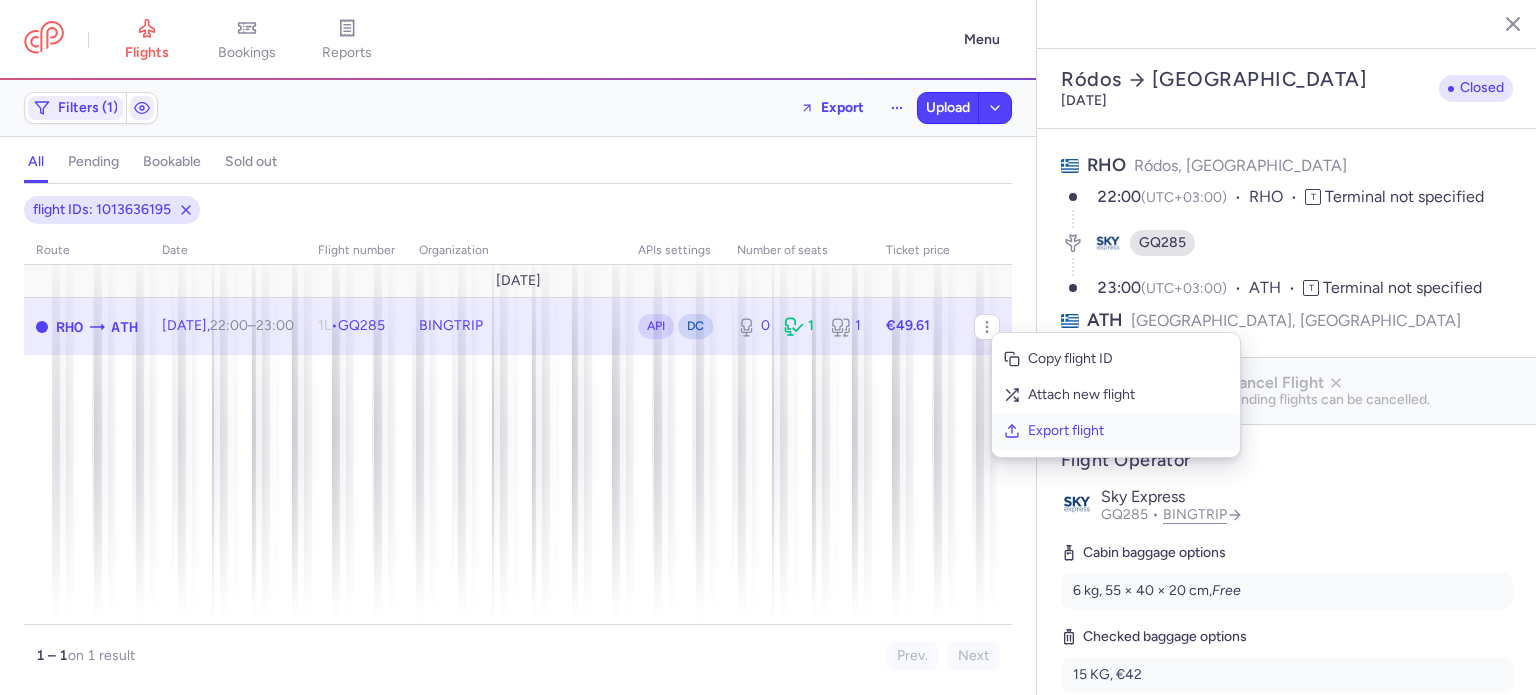 click on "Export flight" at bounding box center [1128, 431] 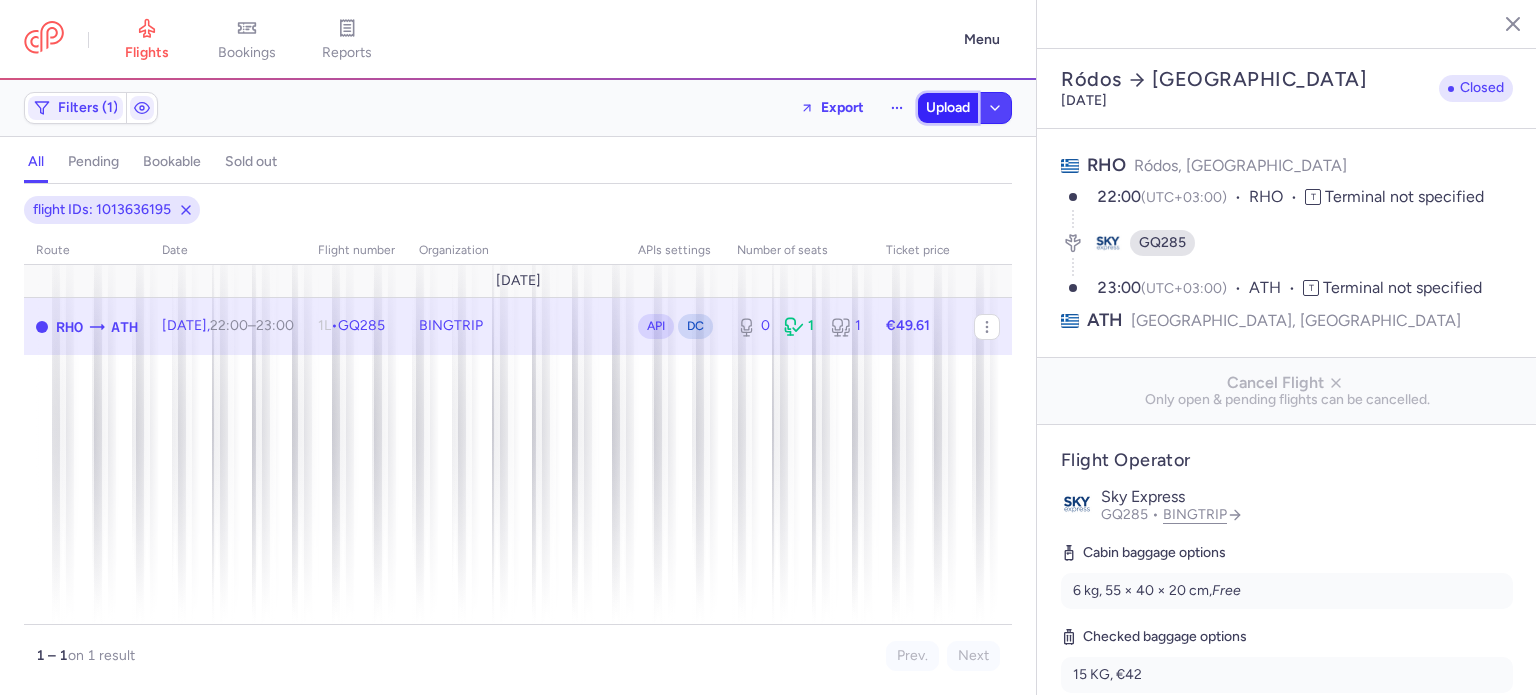 click on "Upload" at bounding box center [948, 108] 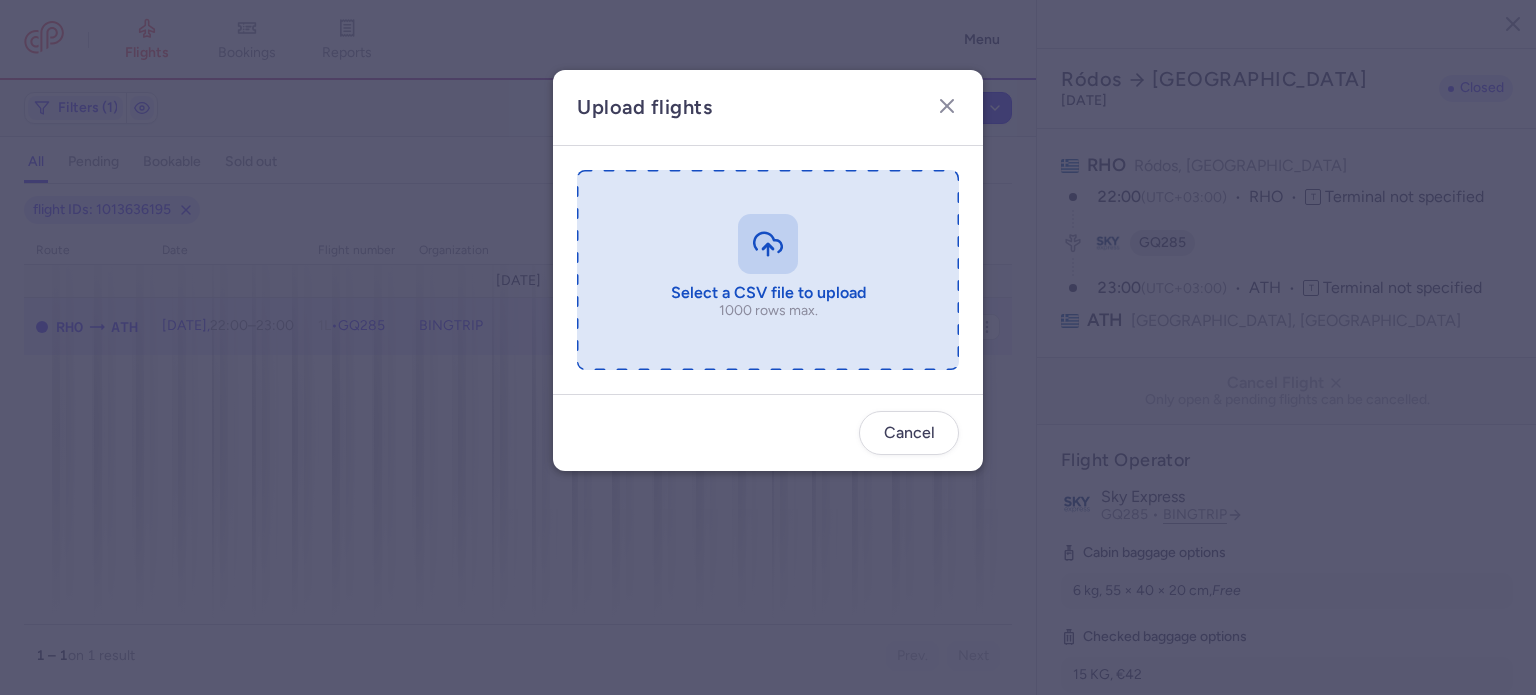 click at bounding box center (768, 270) 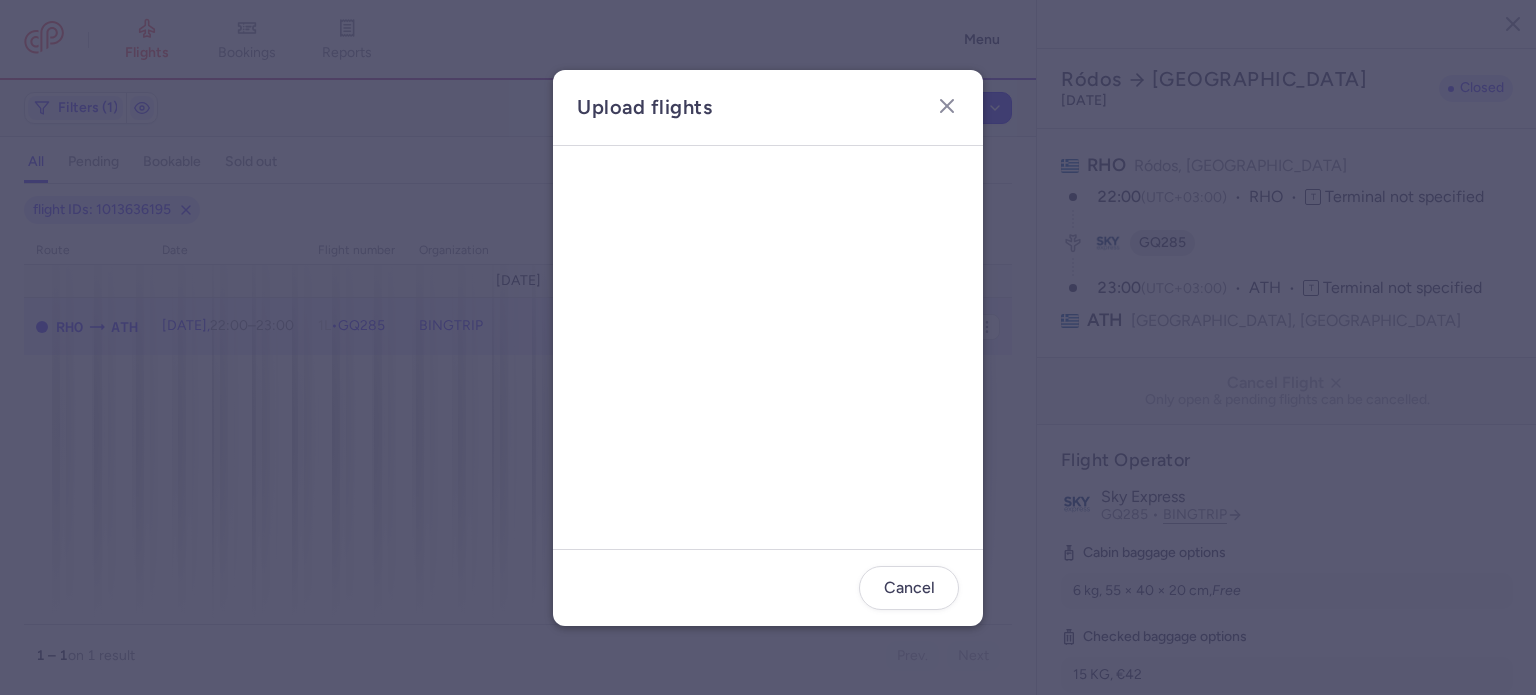 scroll, scrollTop: 172, scrollLeft: 0, axis: vertical 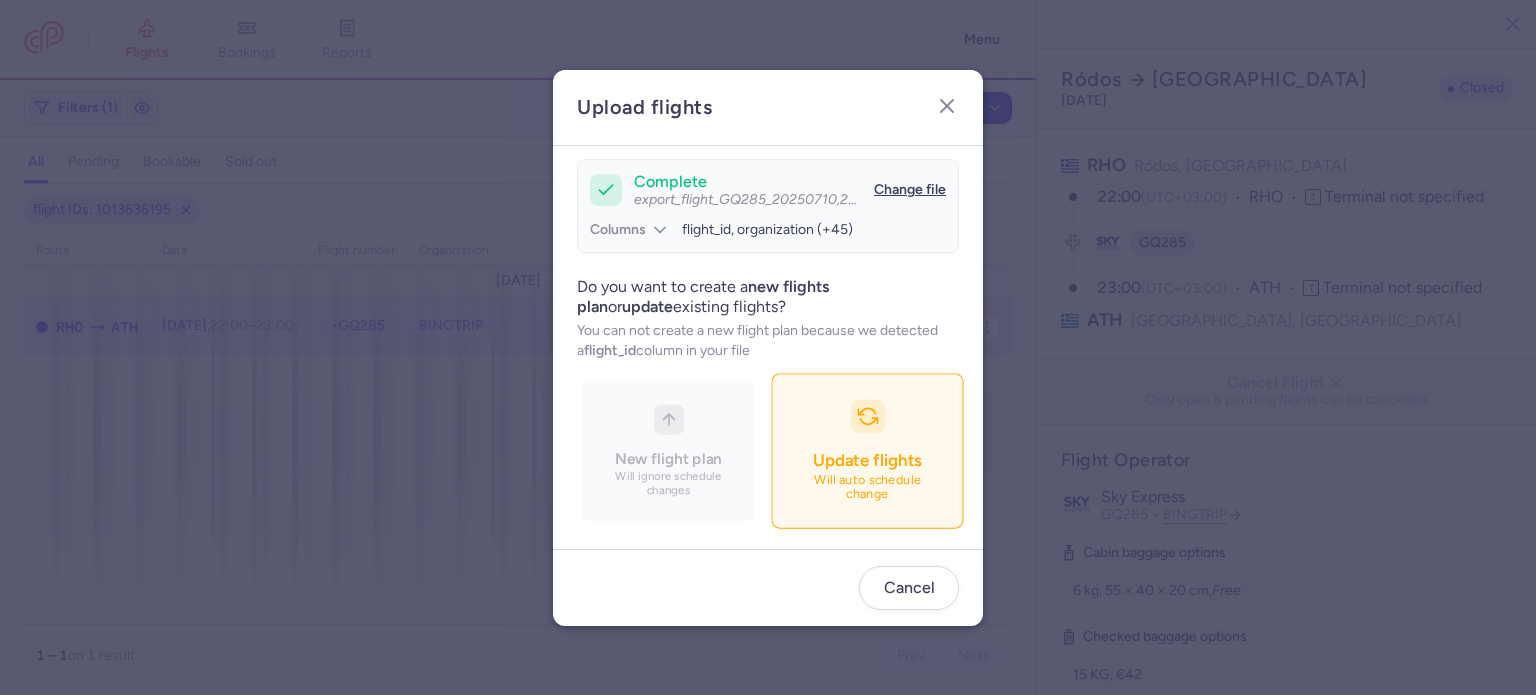 click at bounding box center (868, 416) 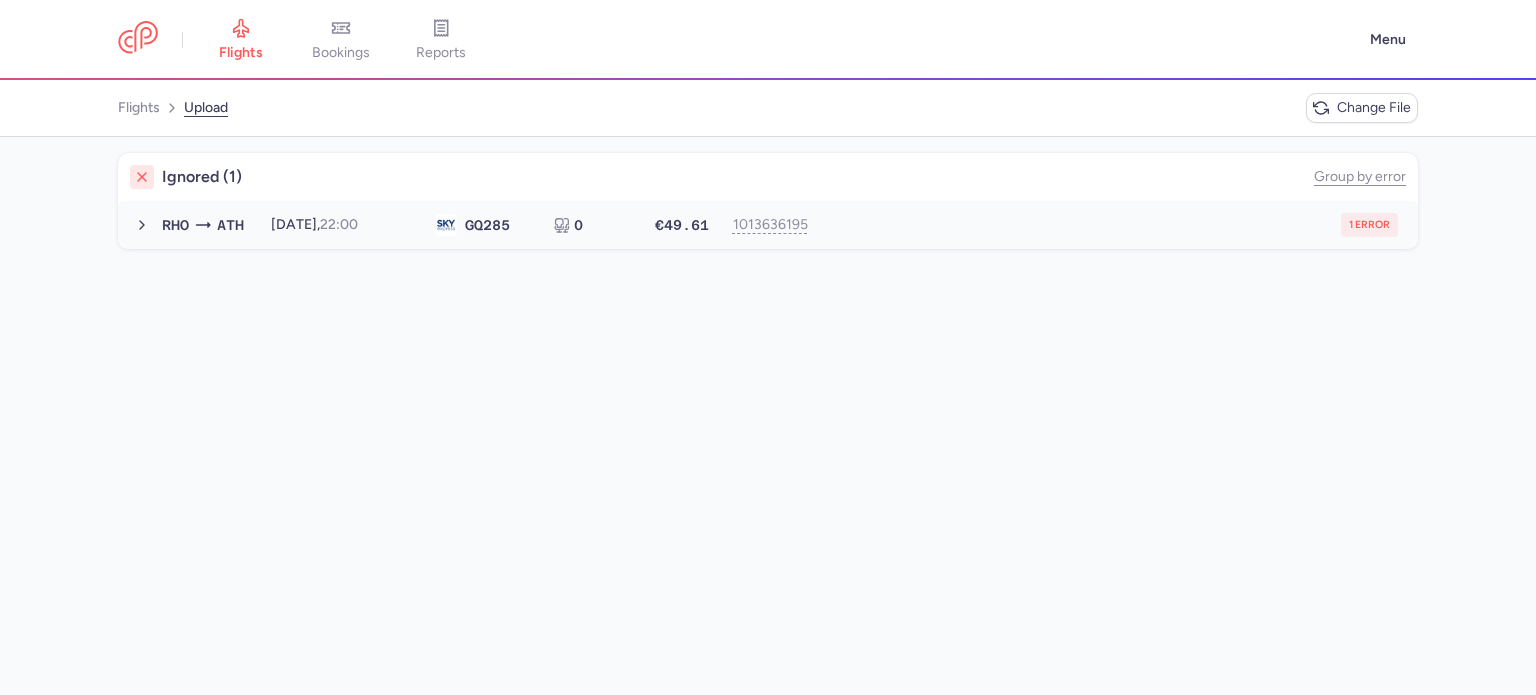 click on "1 error" at bounding box center (1112, 225) 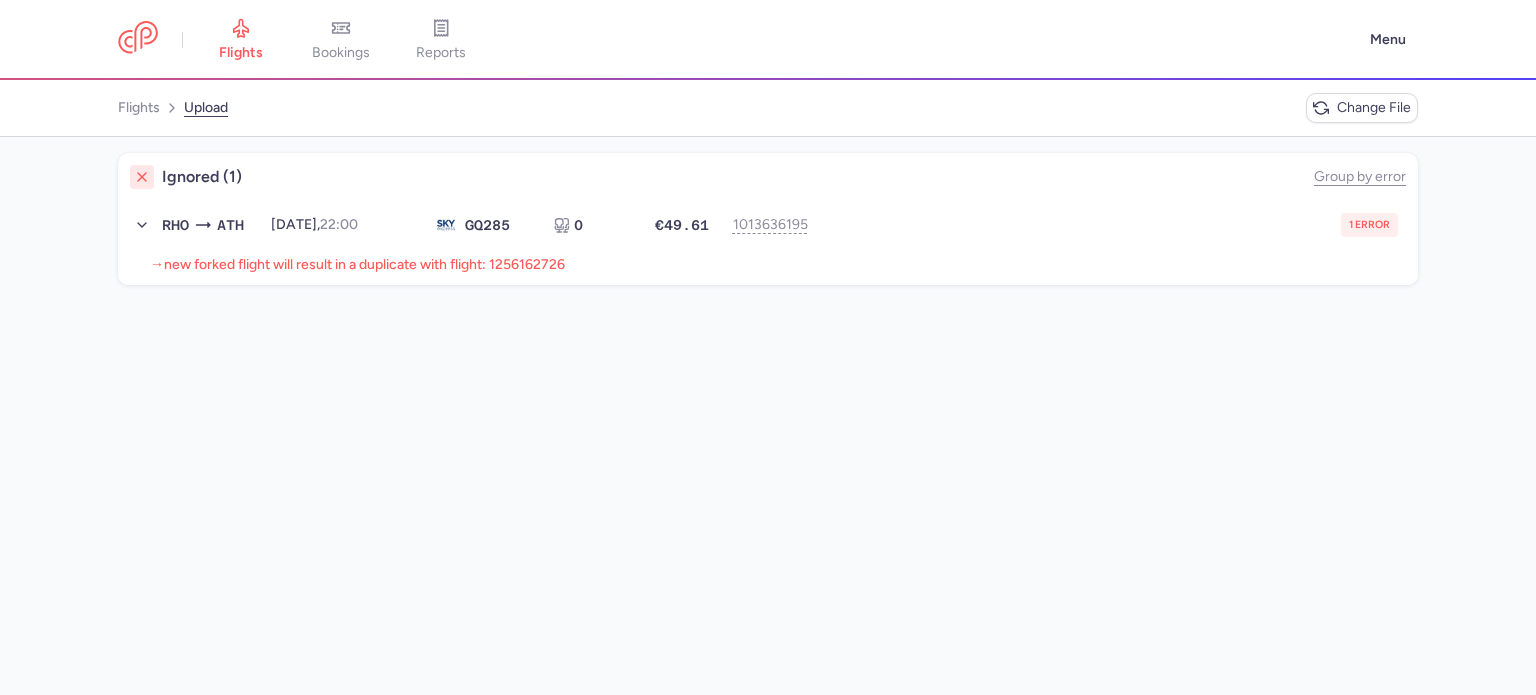 click on "new forked flight will result in a duplicate with flight: 1256162726" at bounding box center (364, 264) 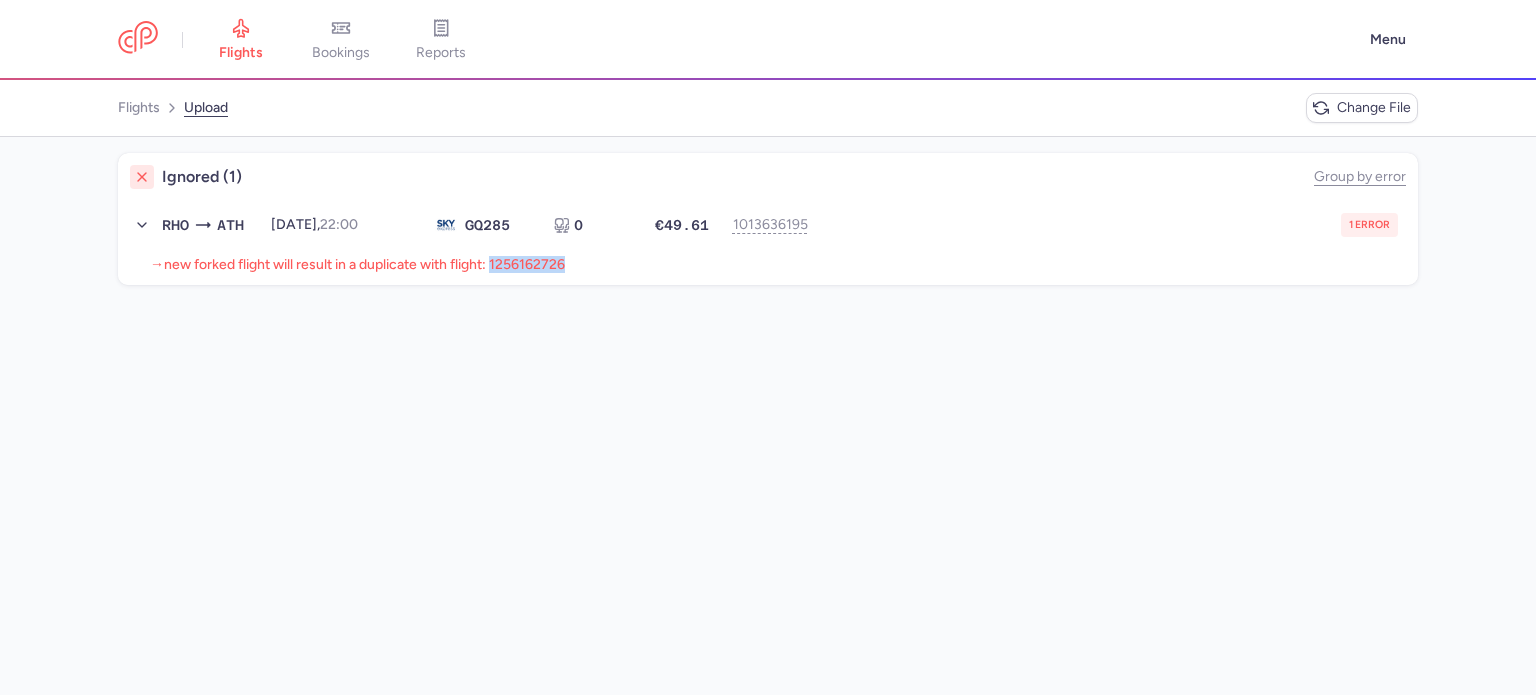 click on "new forked flight will result in a duplicate with flight: 1256162726" at bounding box center (364, 264) 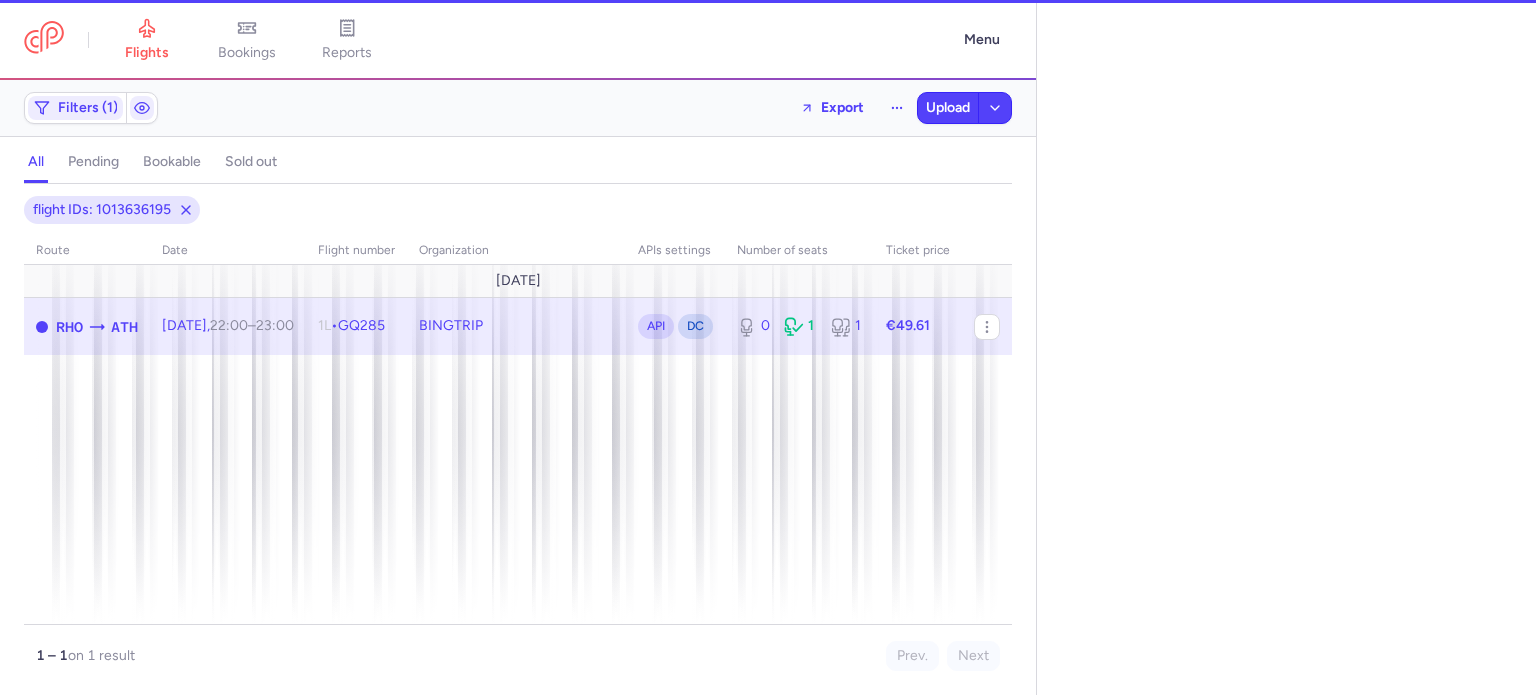 select on "days" 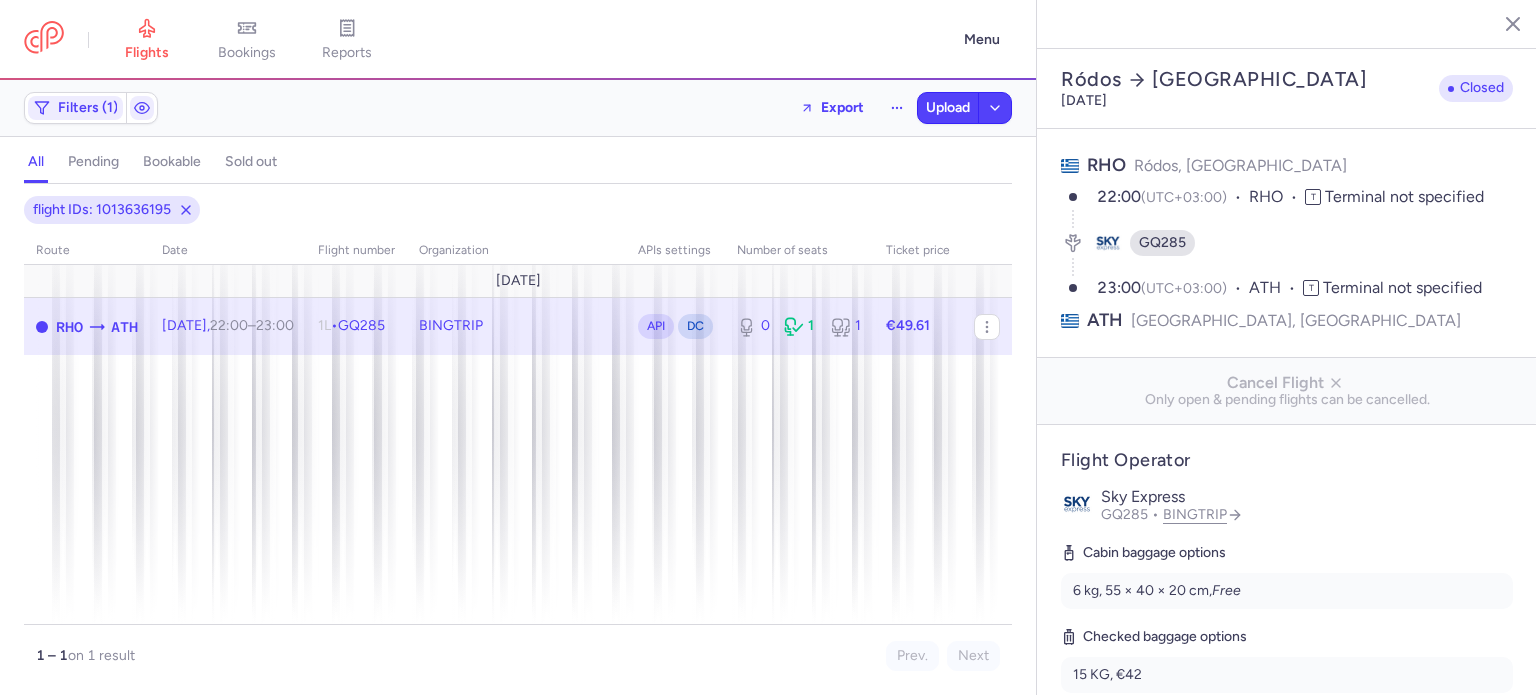 click 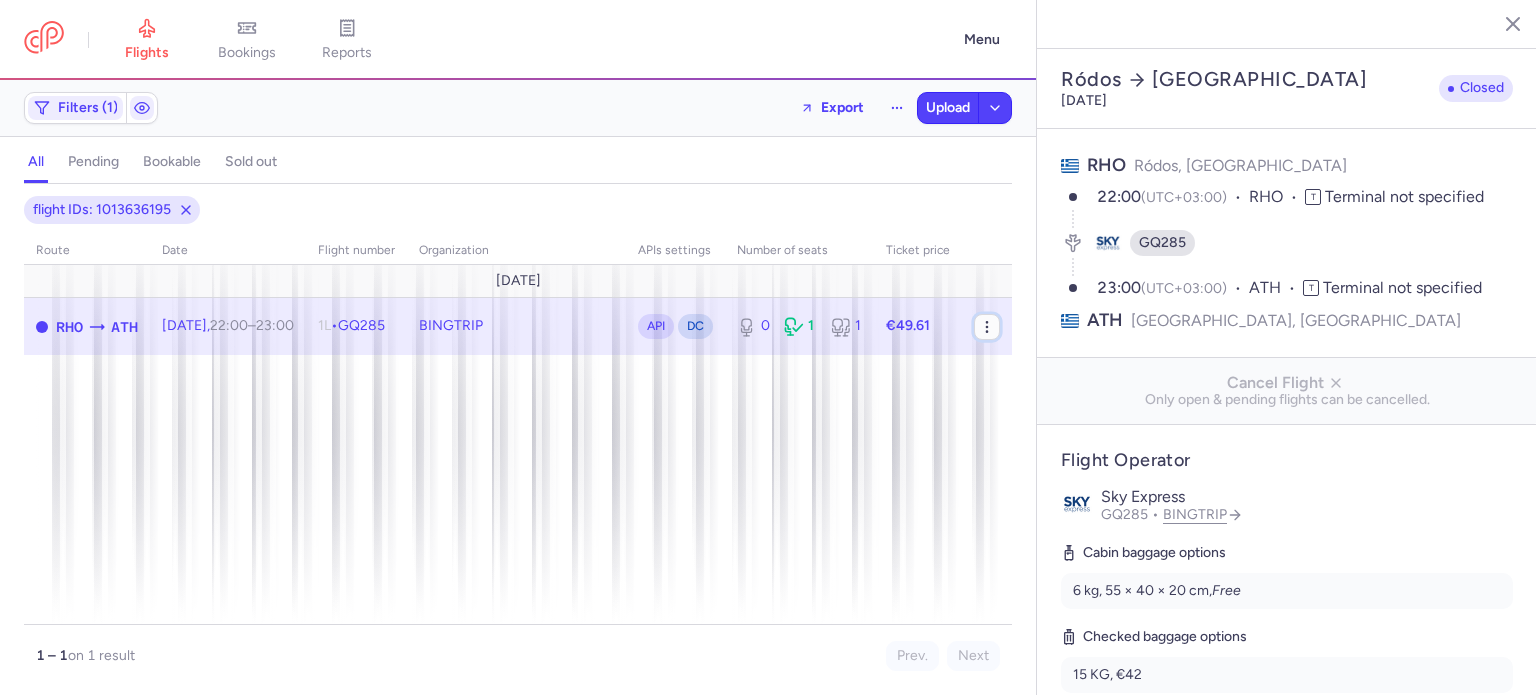 click 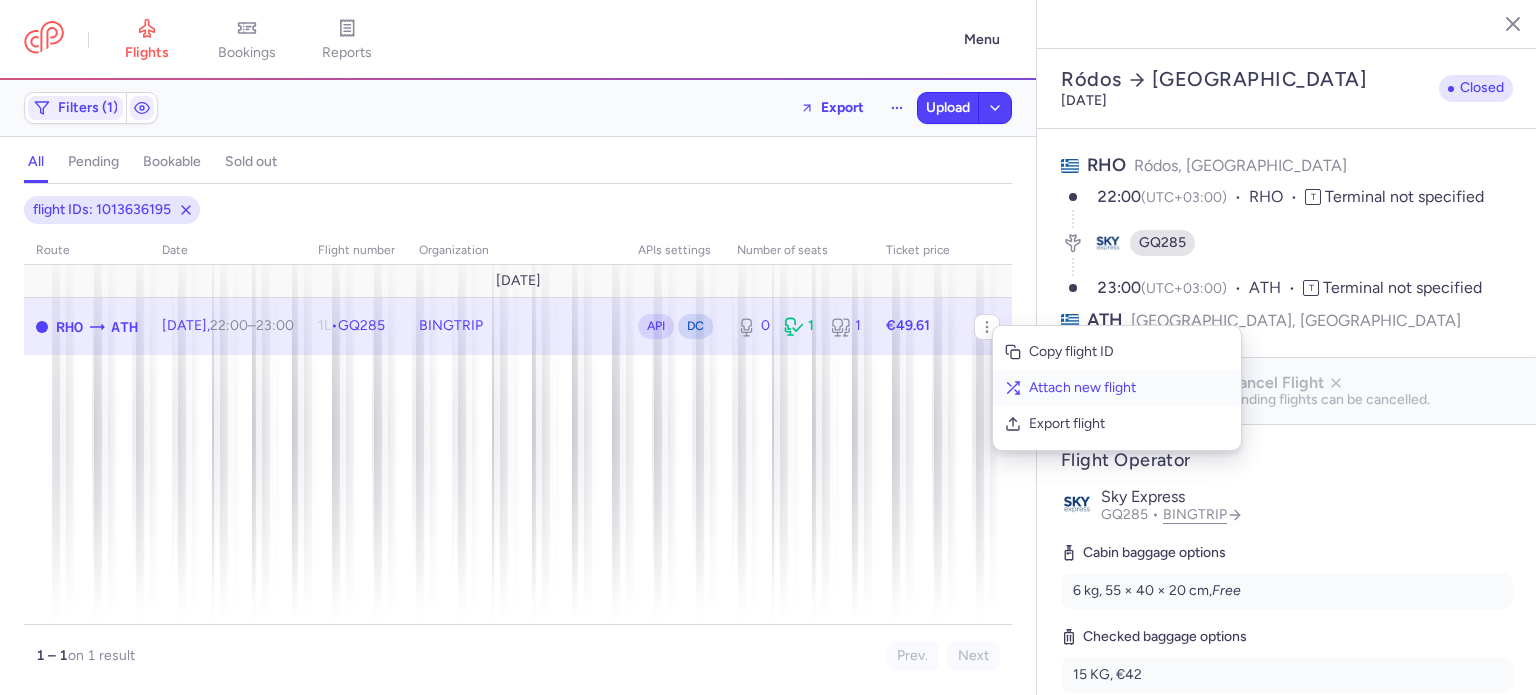 click on "Attach new flight" 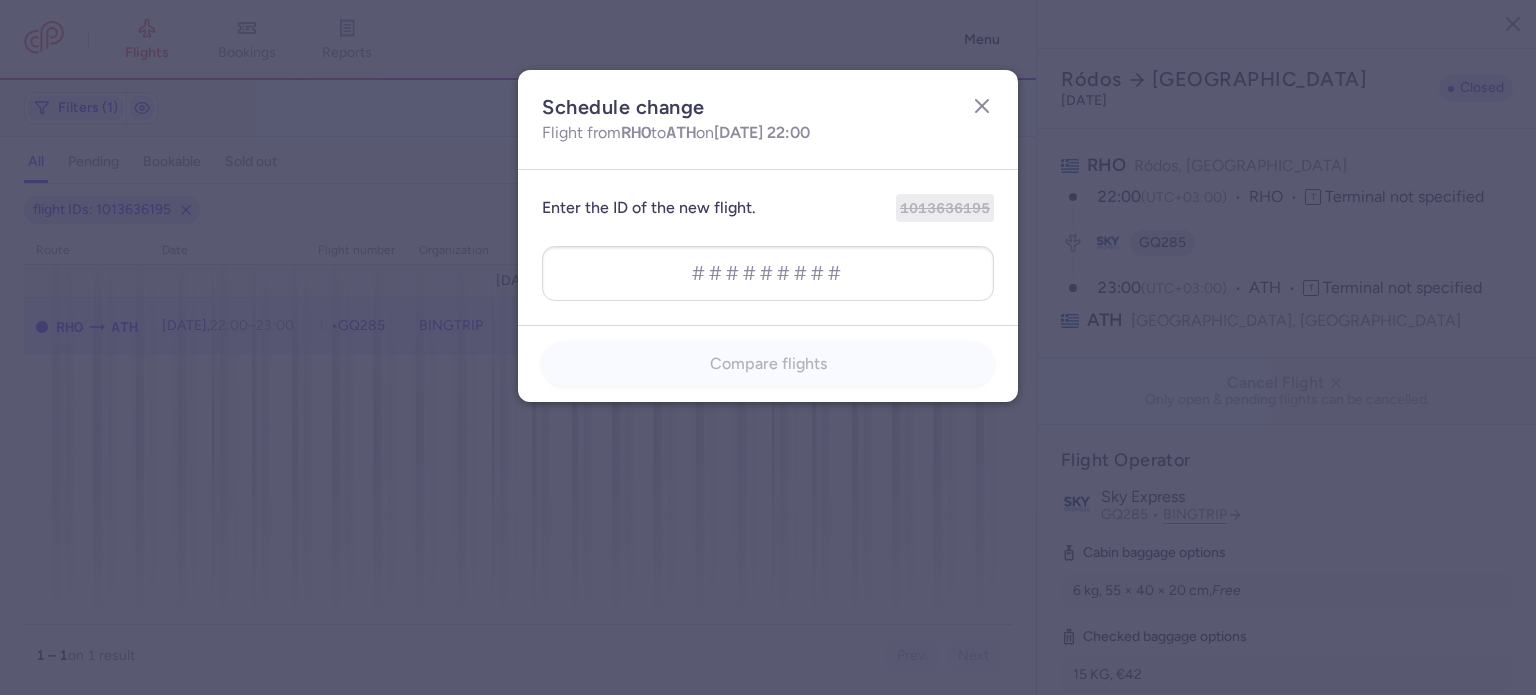 type on "1256162726" 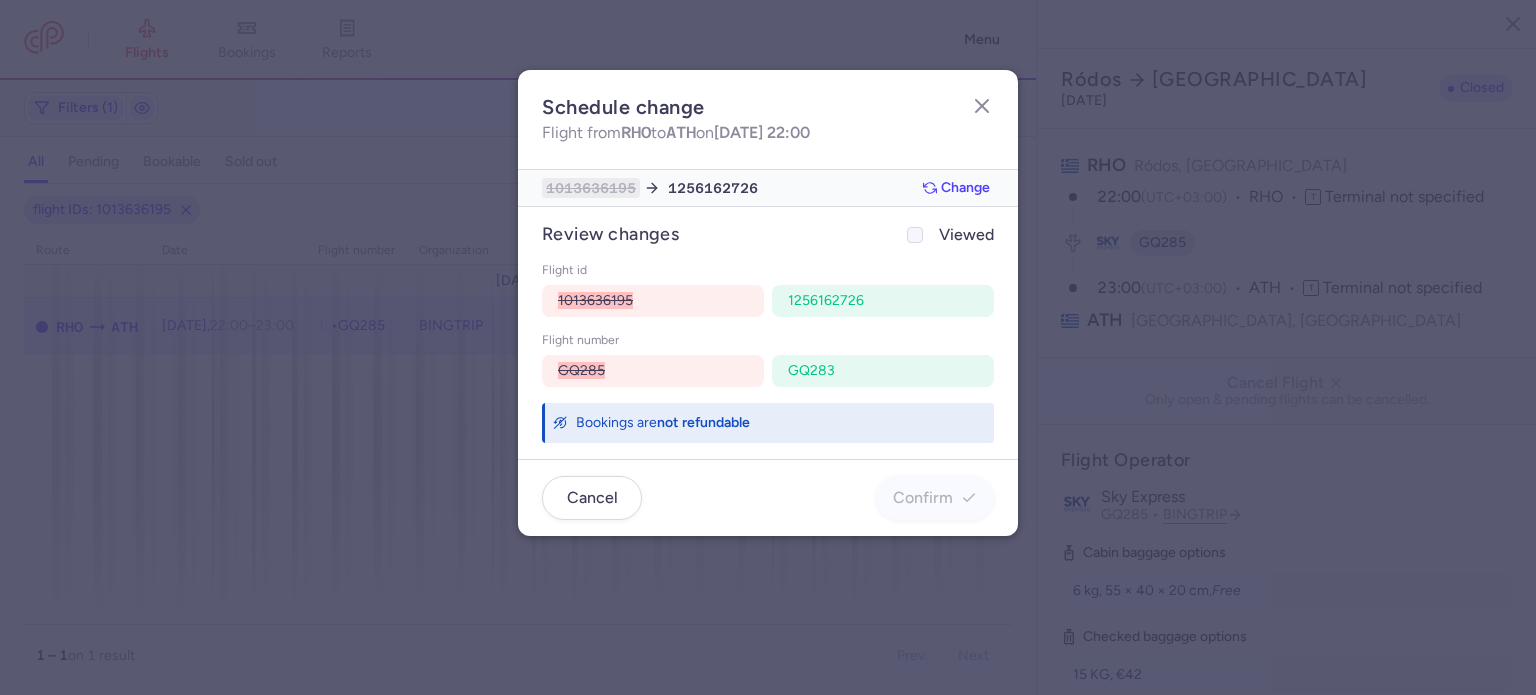 click 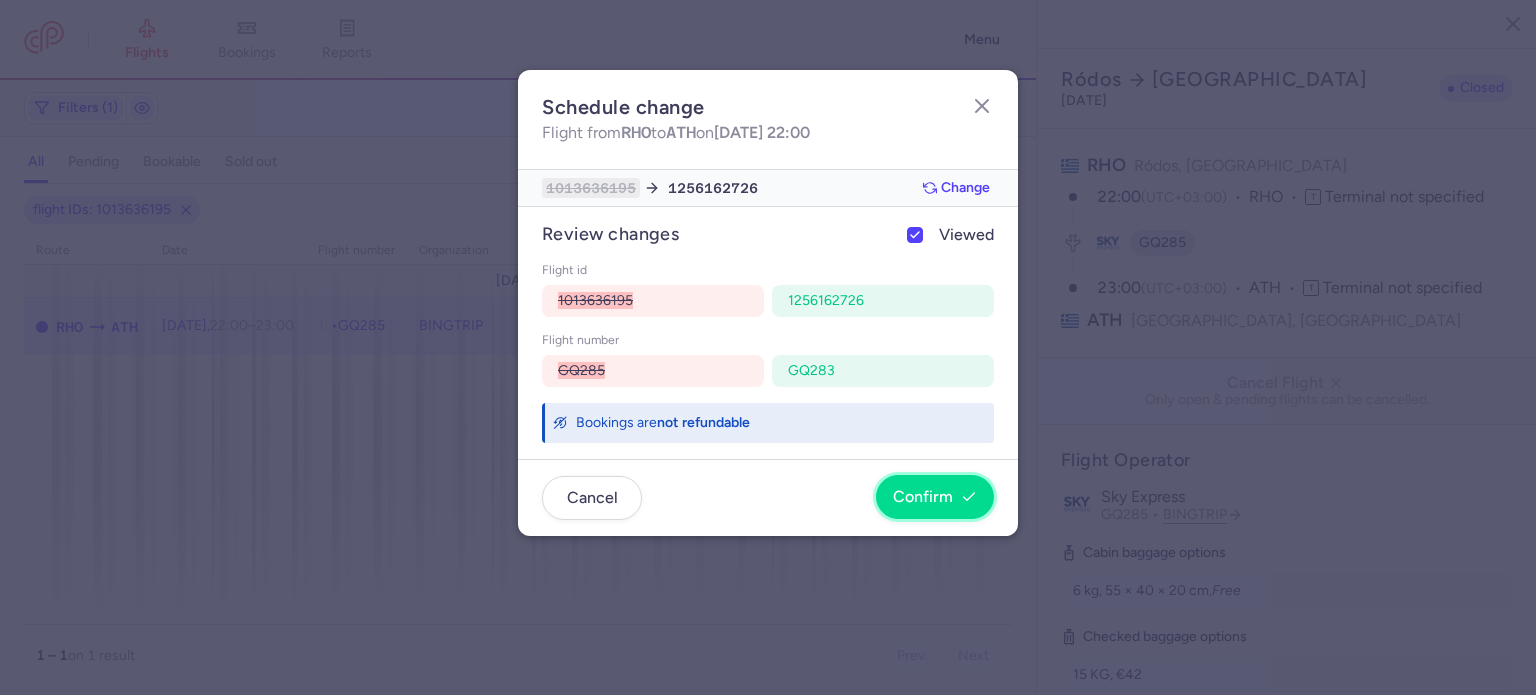 click on "Confirm" at bounding box center (935, 497) 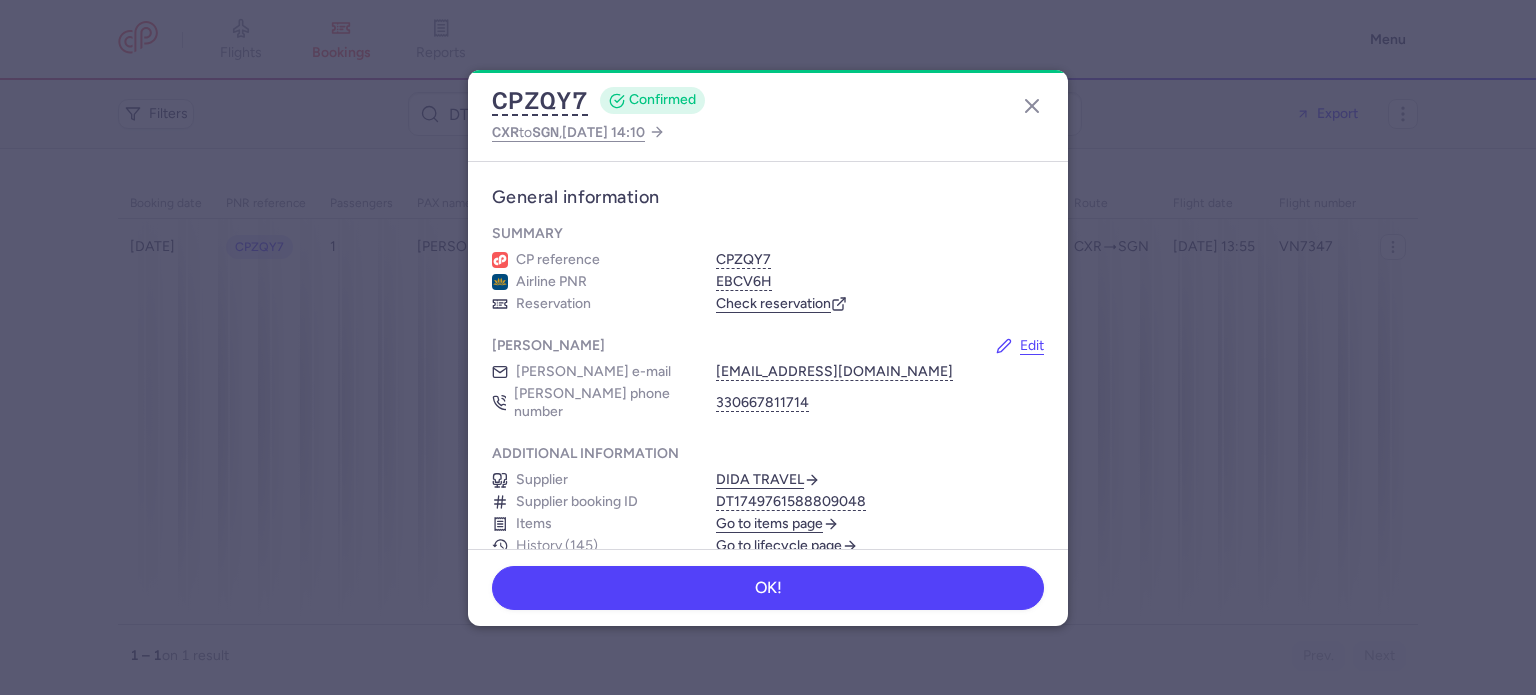 scroll, scrollTop: 0, scrollLeft: 0, axis: both 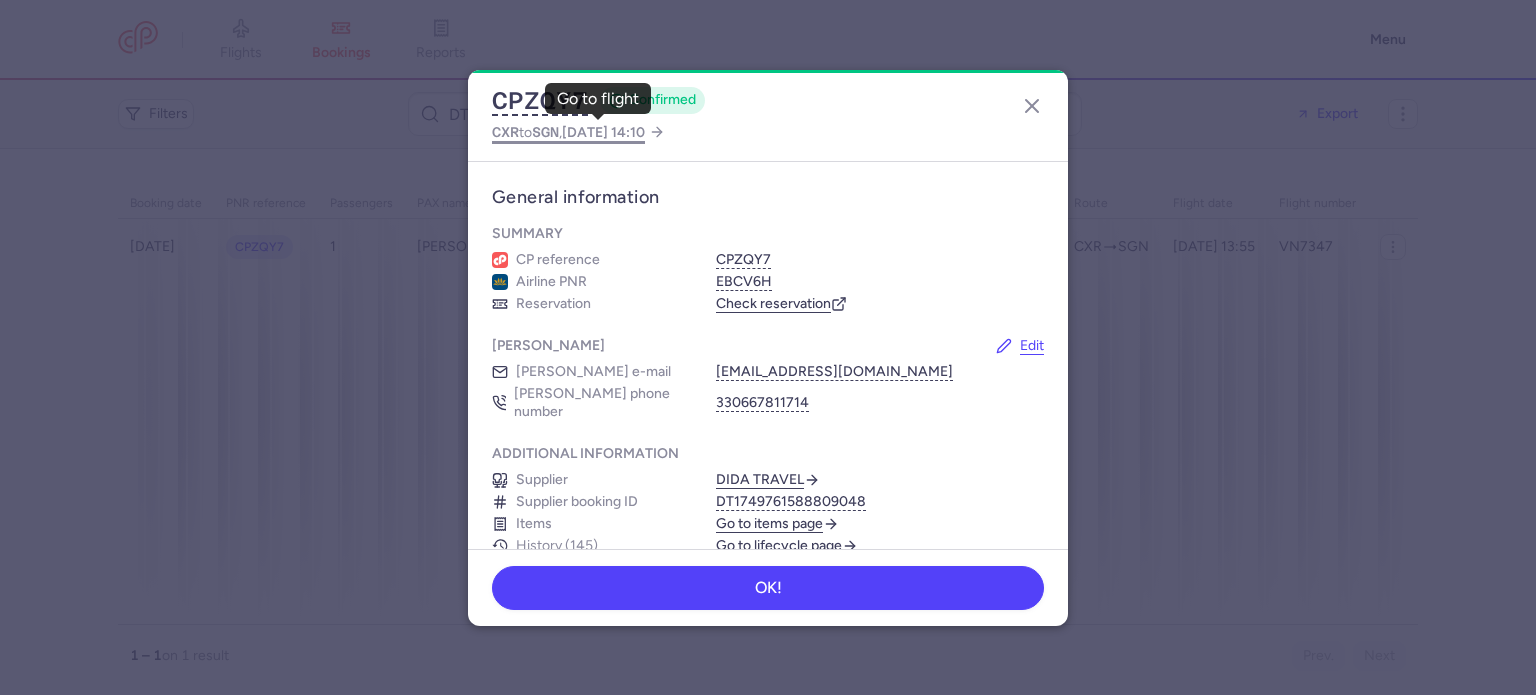 click on "SGN" at bounding box center [545, 132] 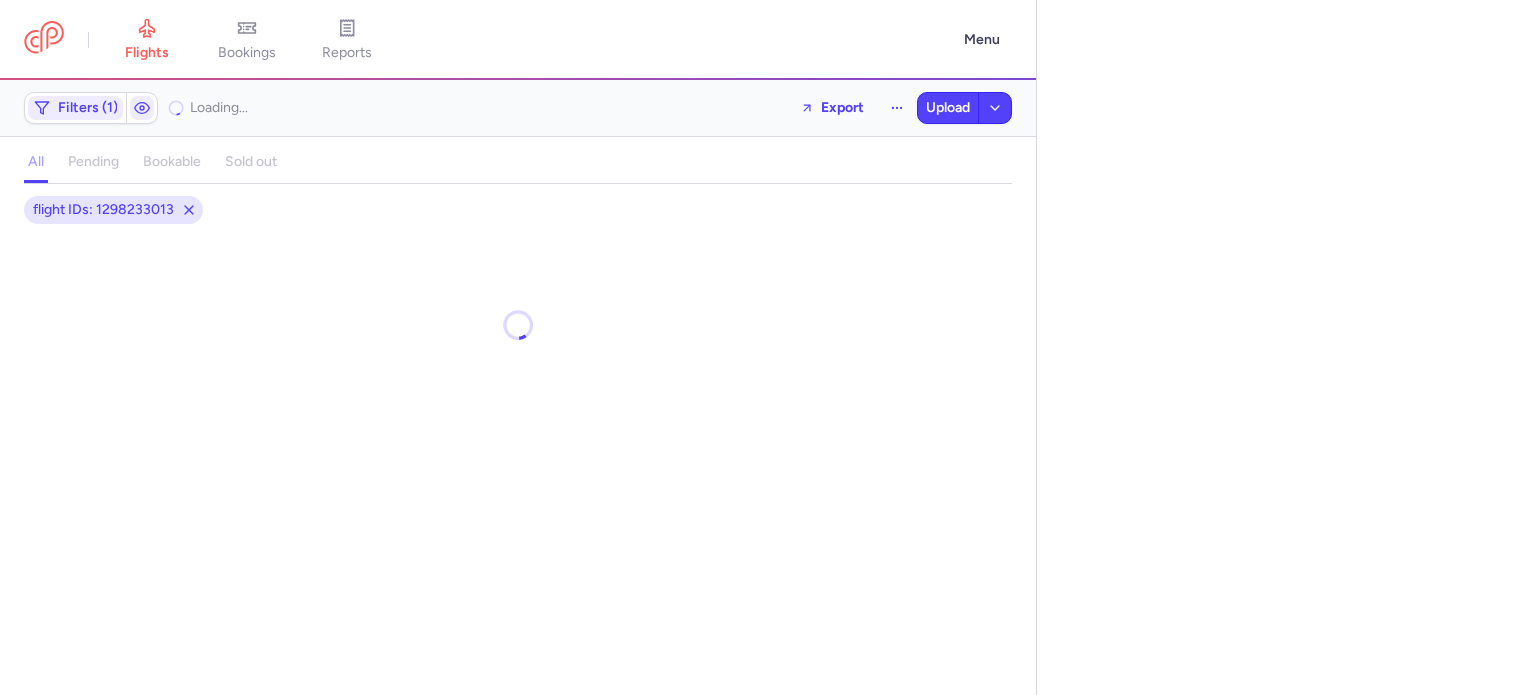 select on "days" 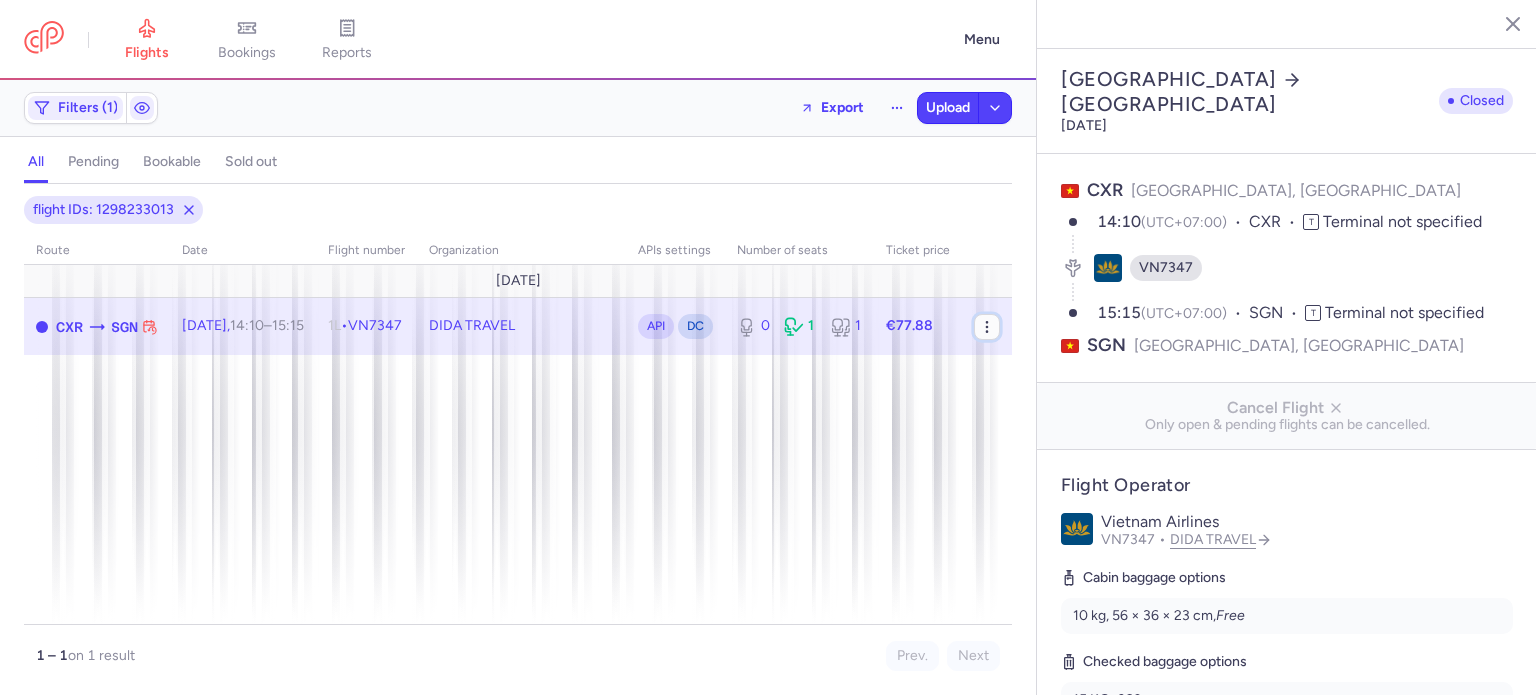 click 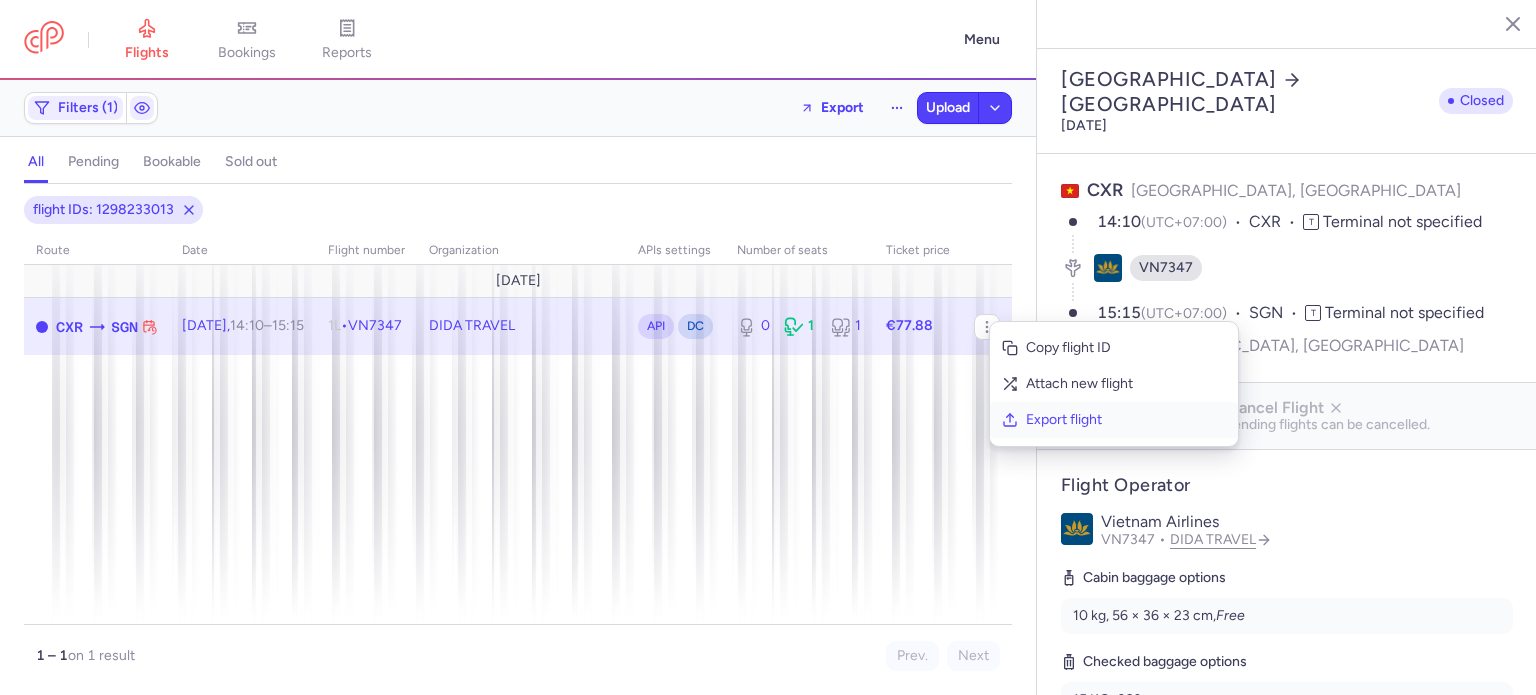 click on "Export flight" 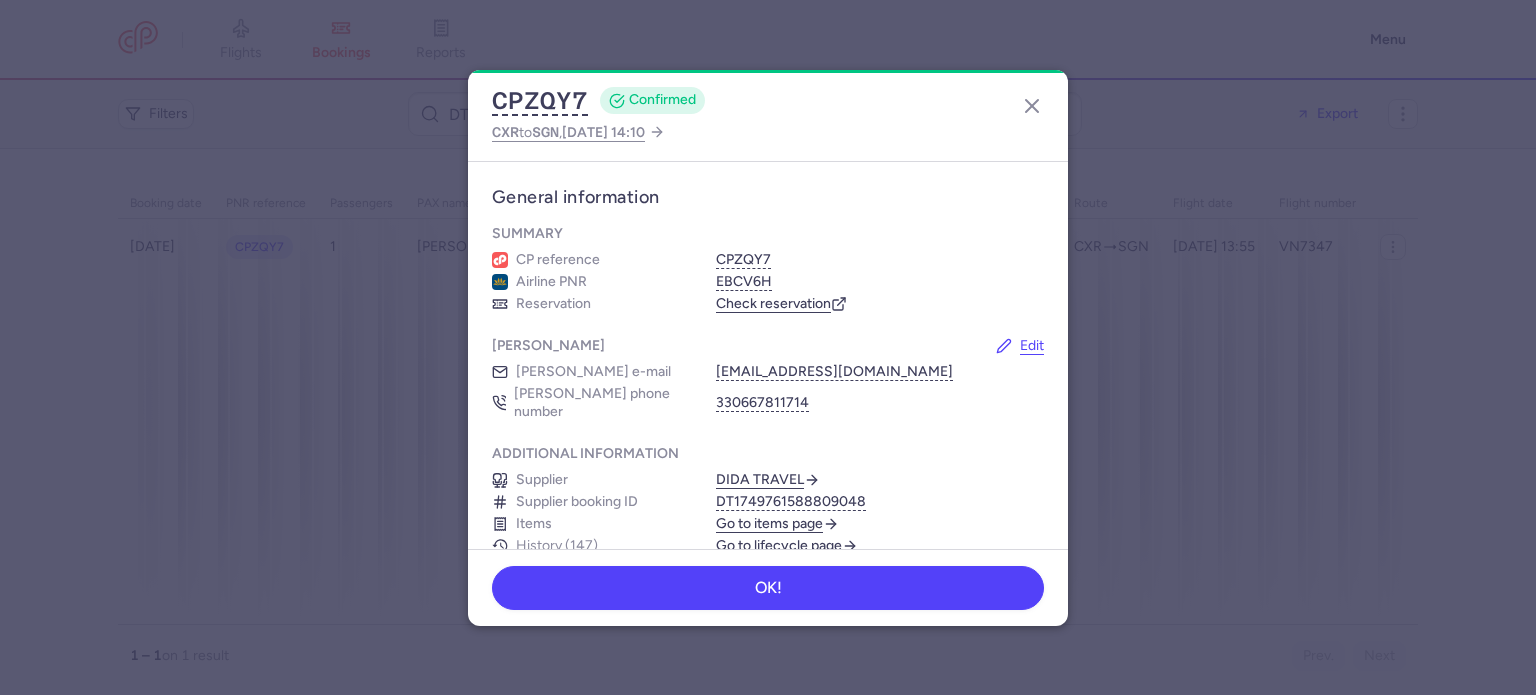 scroll, scrollTop: 0, scrollLeft: 0, axis: both 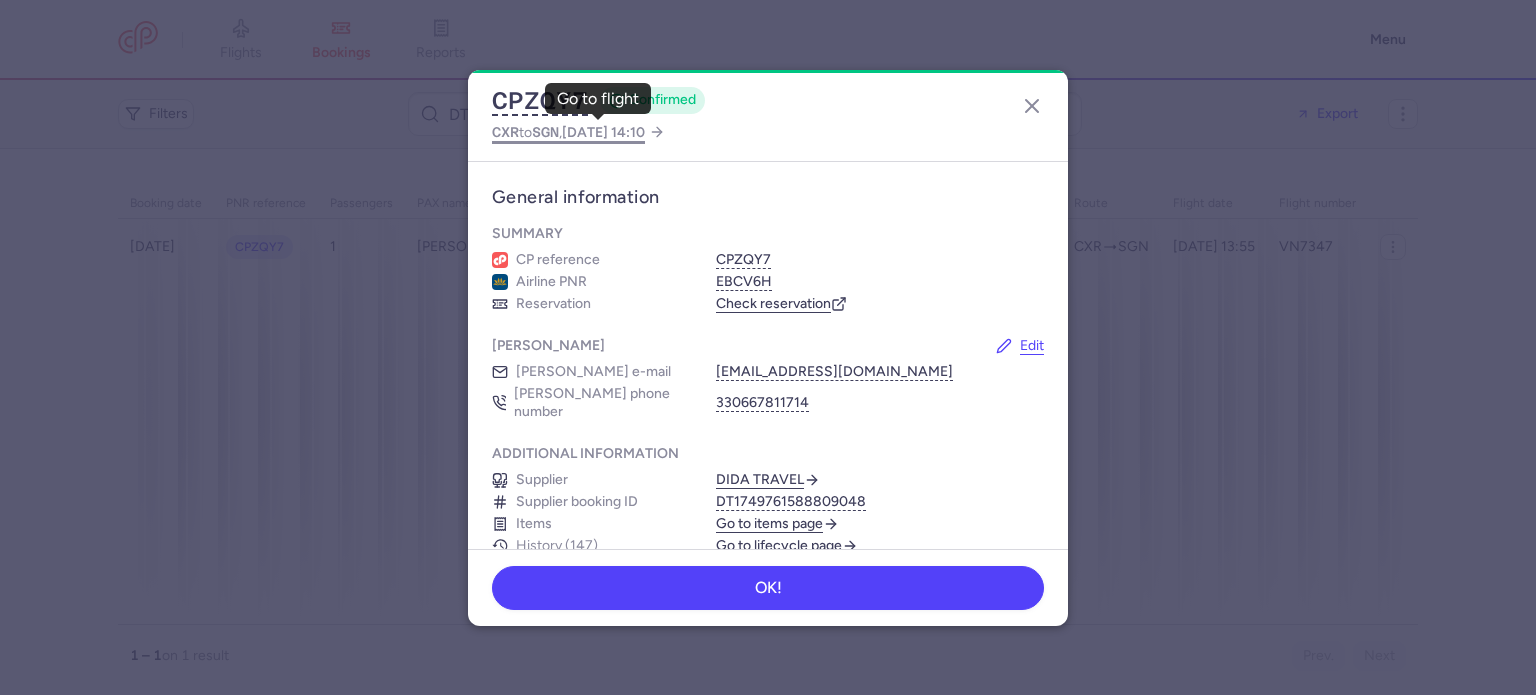 click on "CXR  to  SGN ,  2025 Jul 11, 14:10" at bounding box center [568, 132] 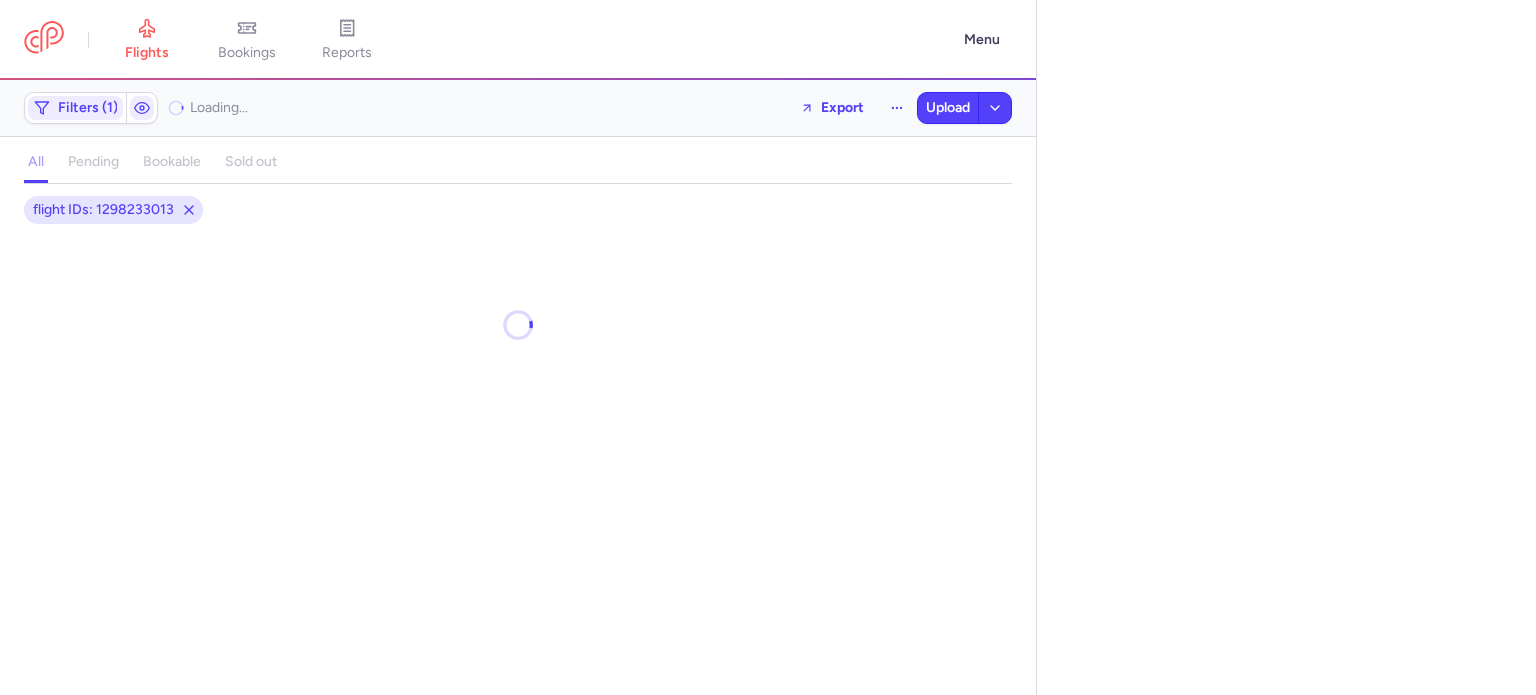 select on "days" 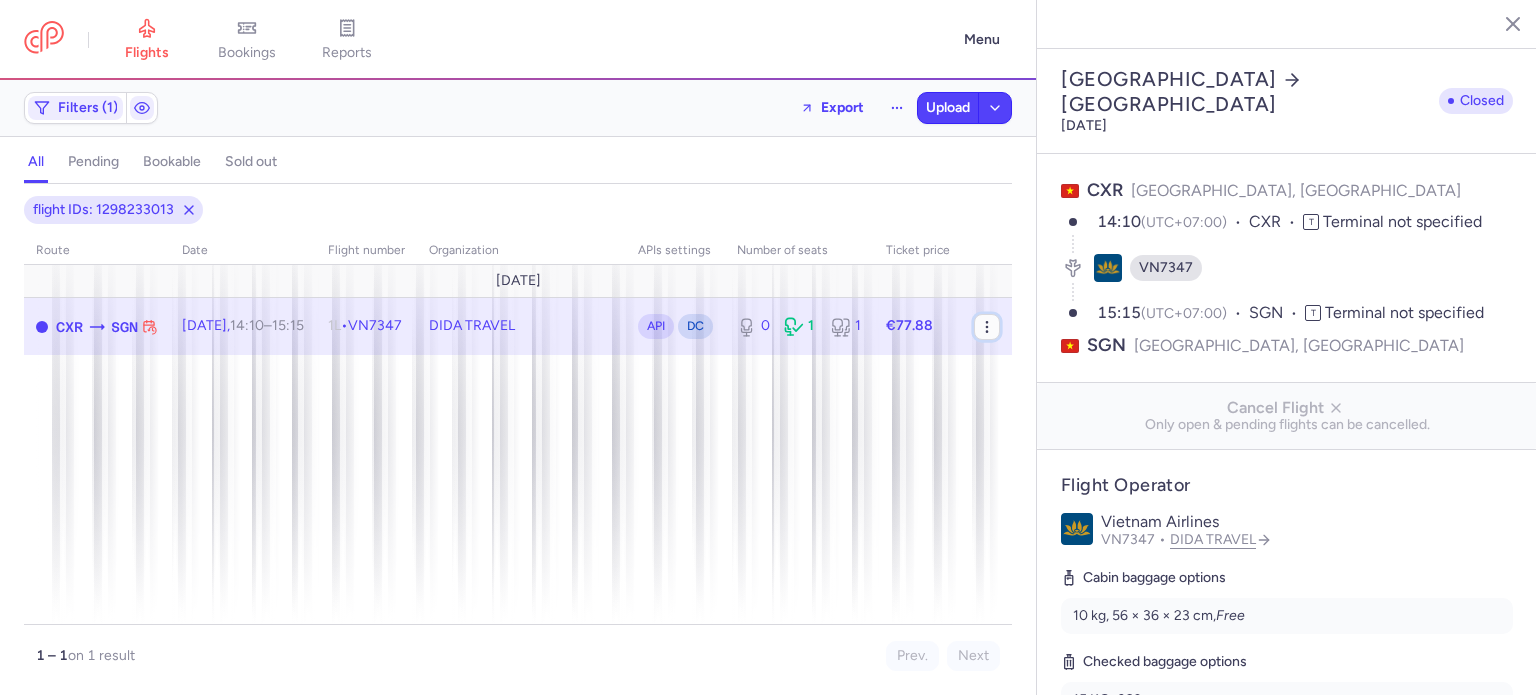 click 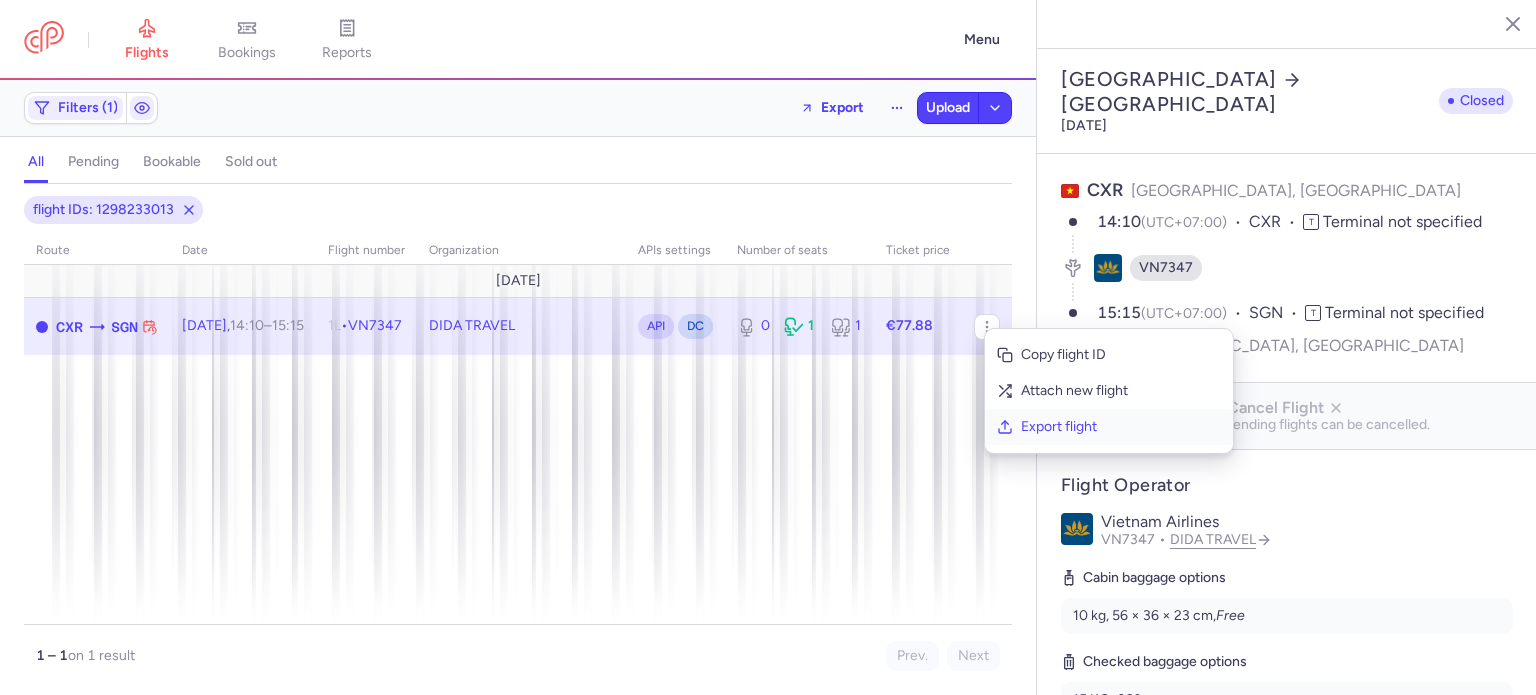 click on "Export flight" 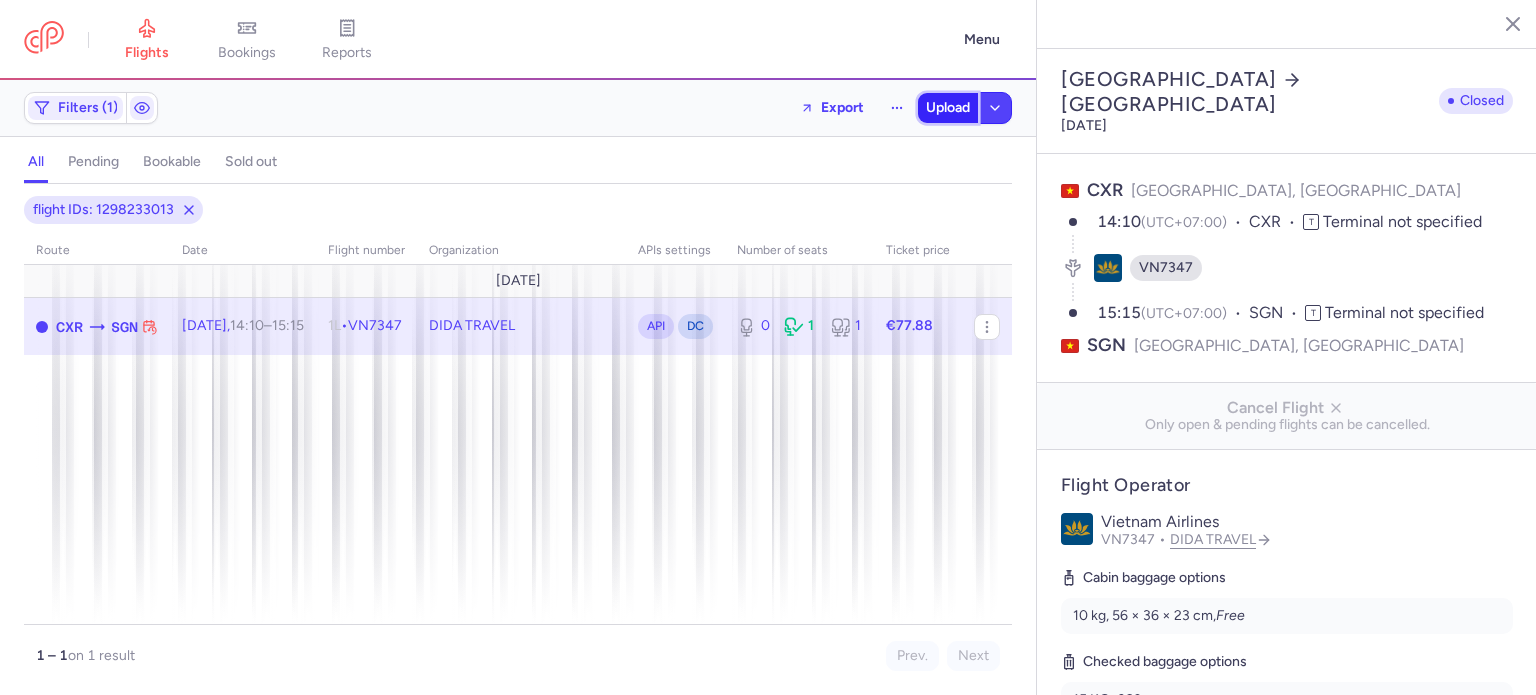 click on "Upload" at bounding box center [948, 108] 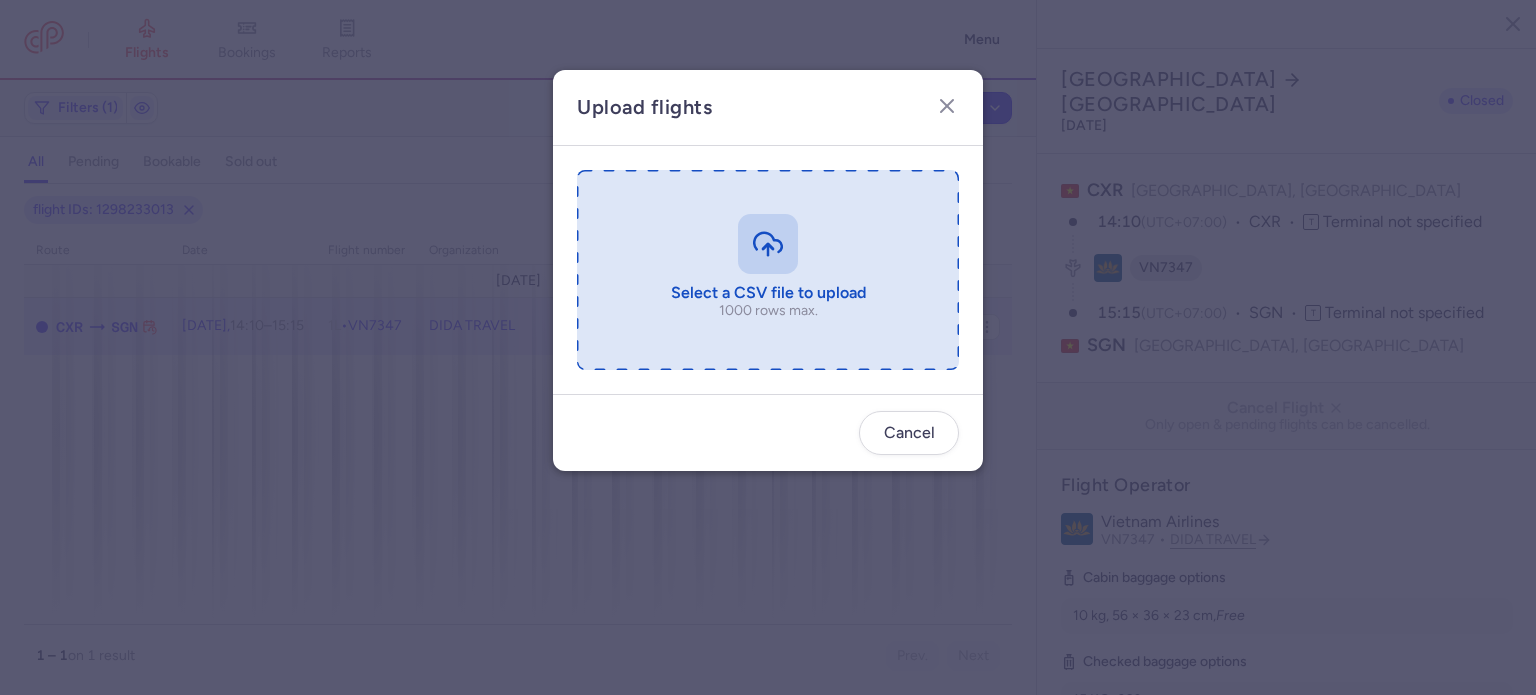 click at bounding box center [768, 270] 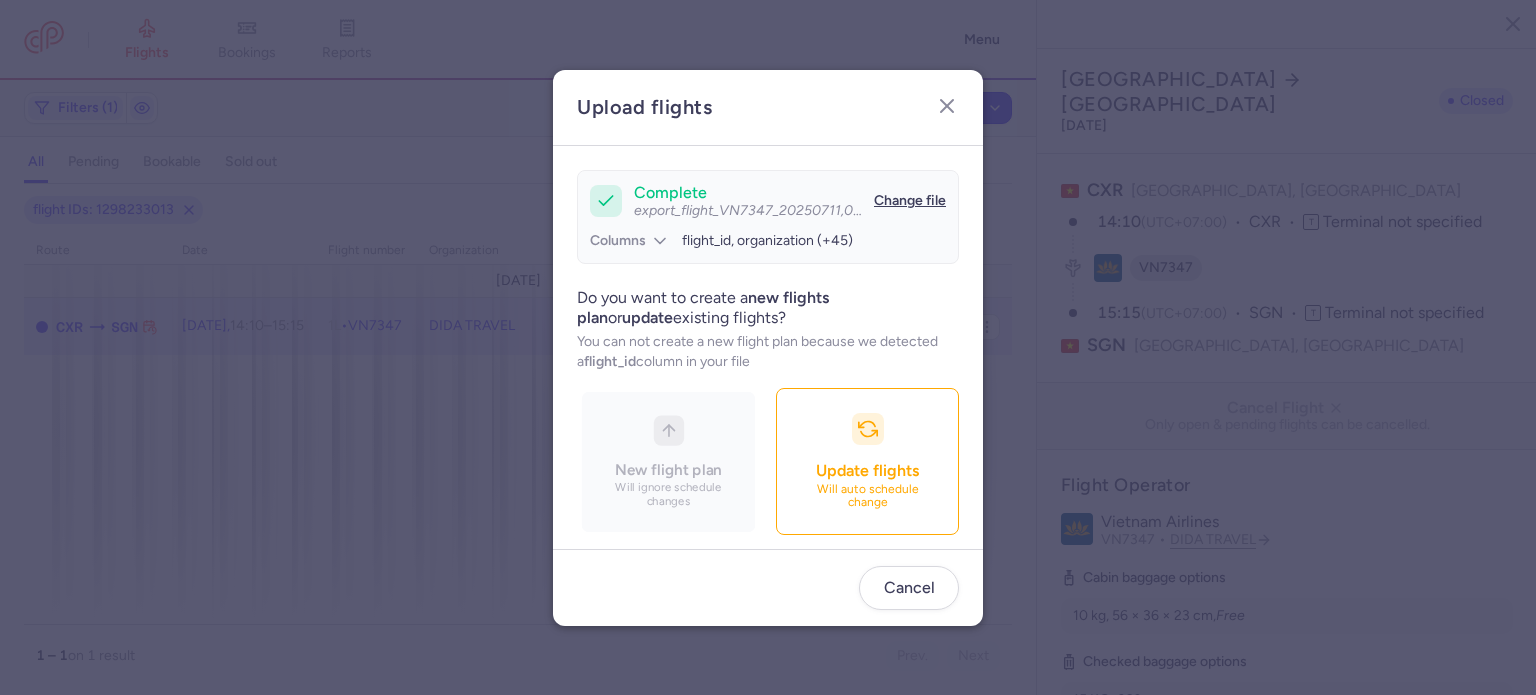 scroll, scrollTop: 172, scrollLeft: 0, axis: vertical 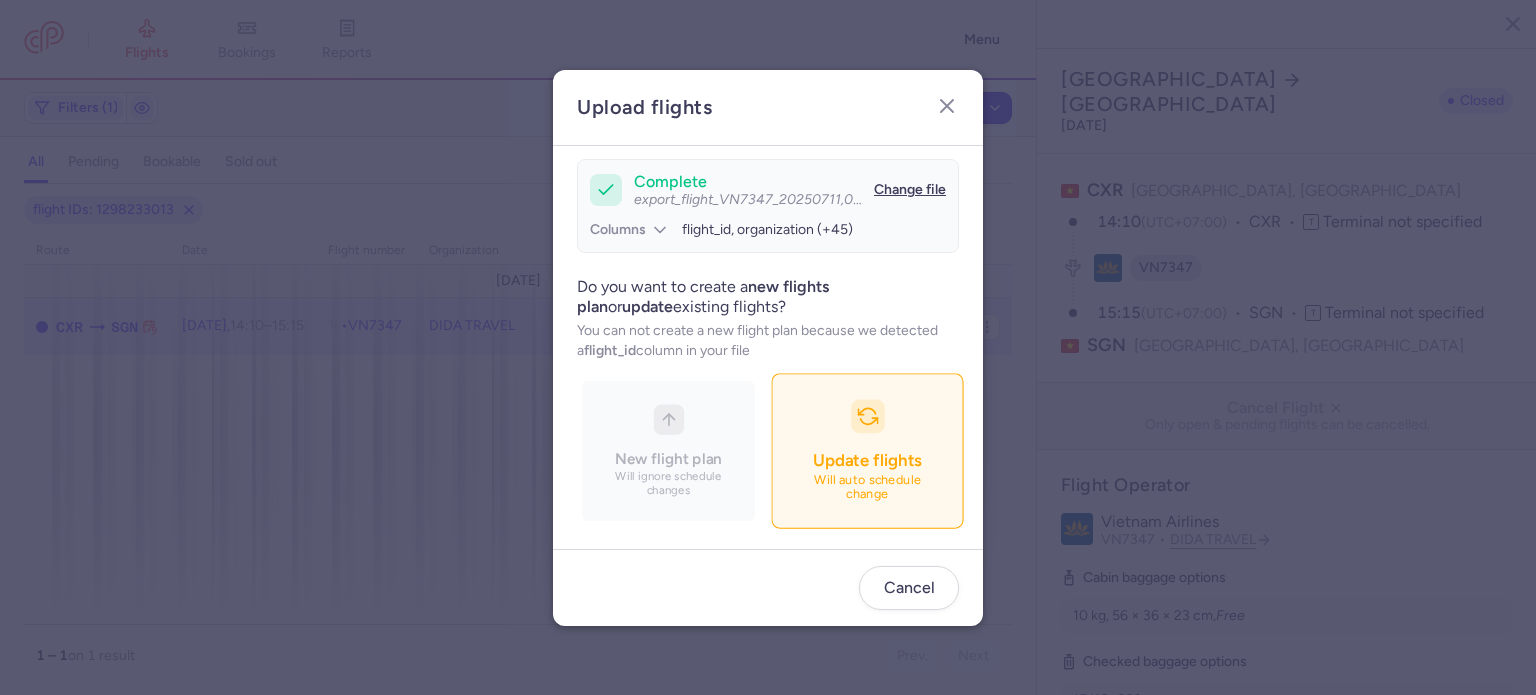 click on "Update flights Will auto schedule change" at bounding box center (867, 450) 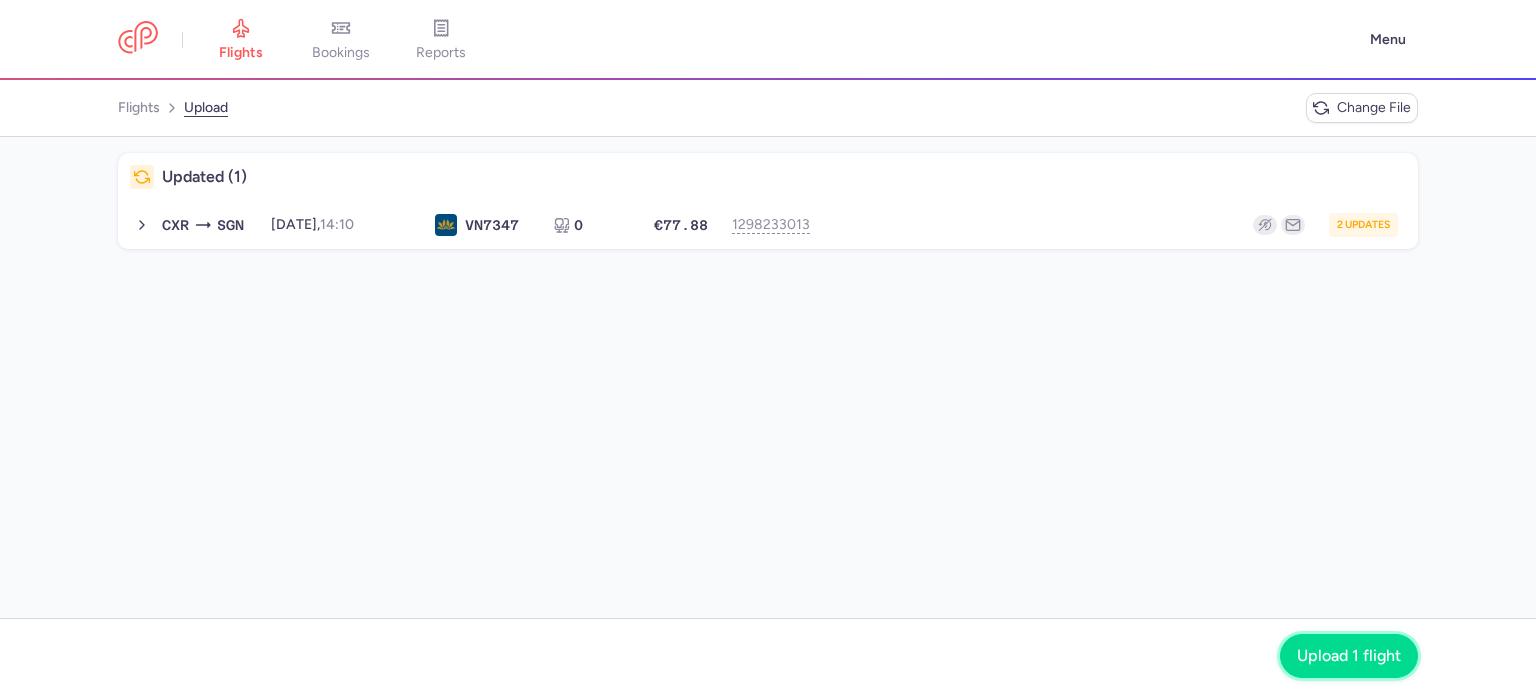 click on "Upload 1 flight" at bounding box center [1349, 656] 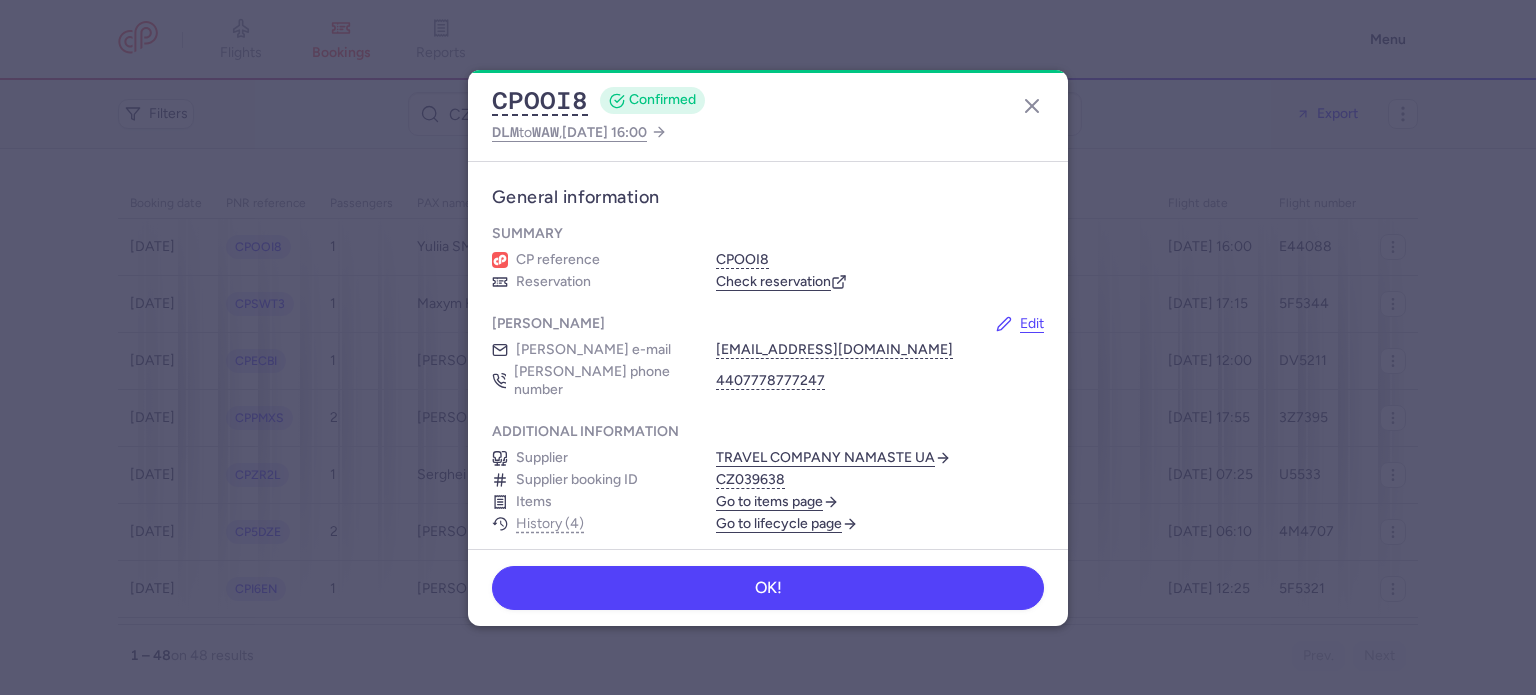 scroll, scrollTop: 0, scrollLeft: 0, axis: both 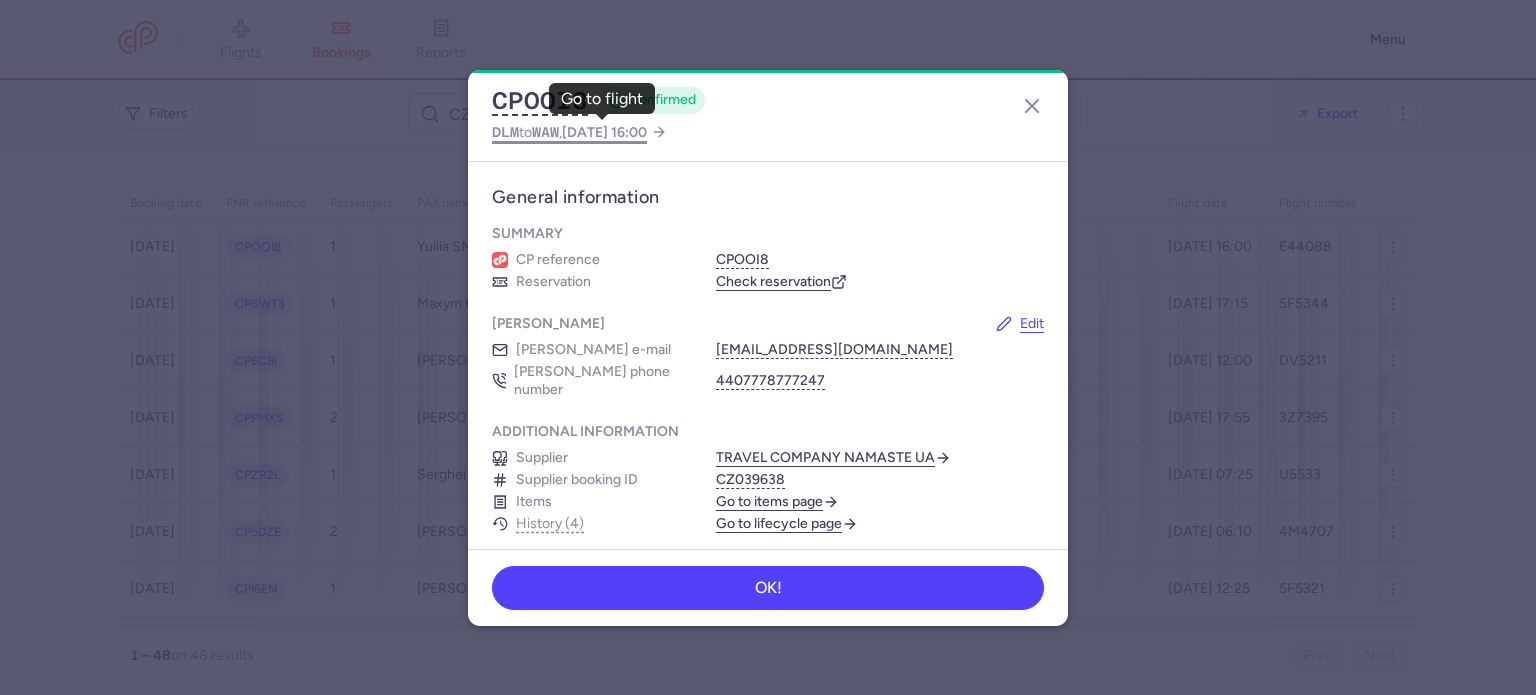 click on "WAW" at bounding box center (545, 132) 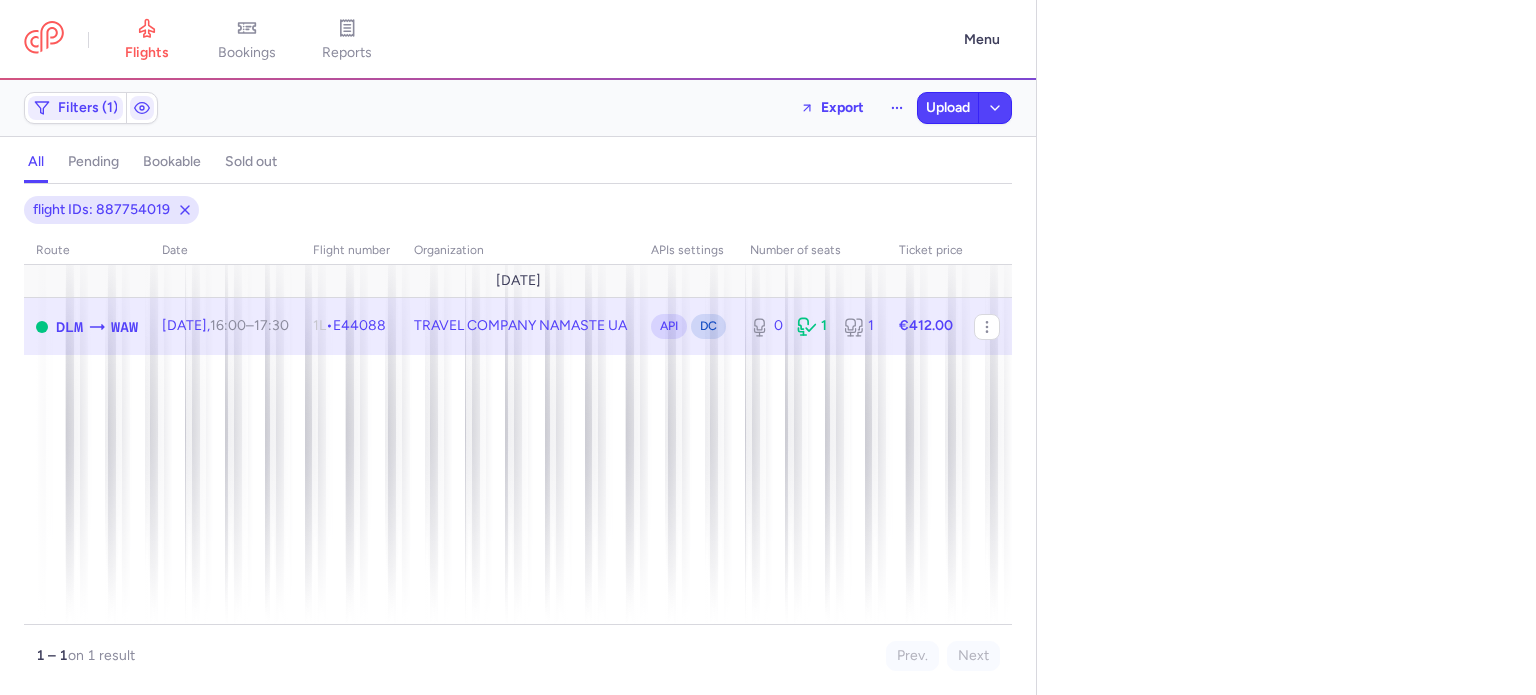 select on "days" 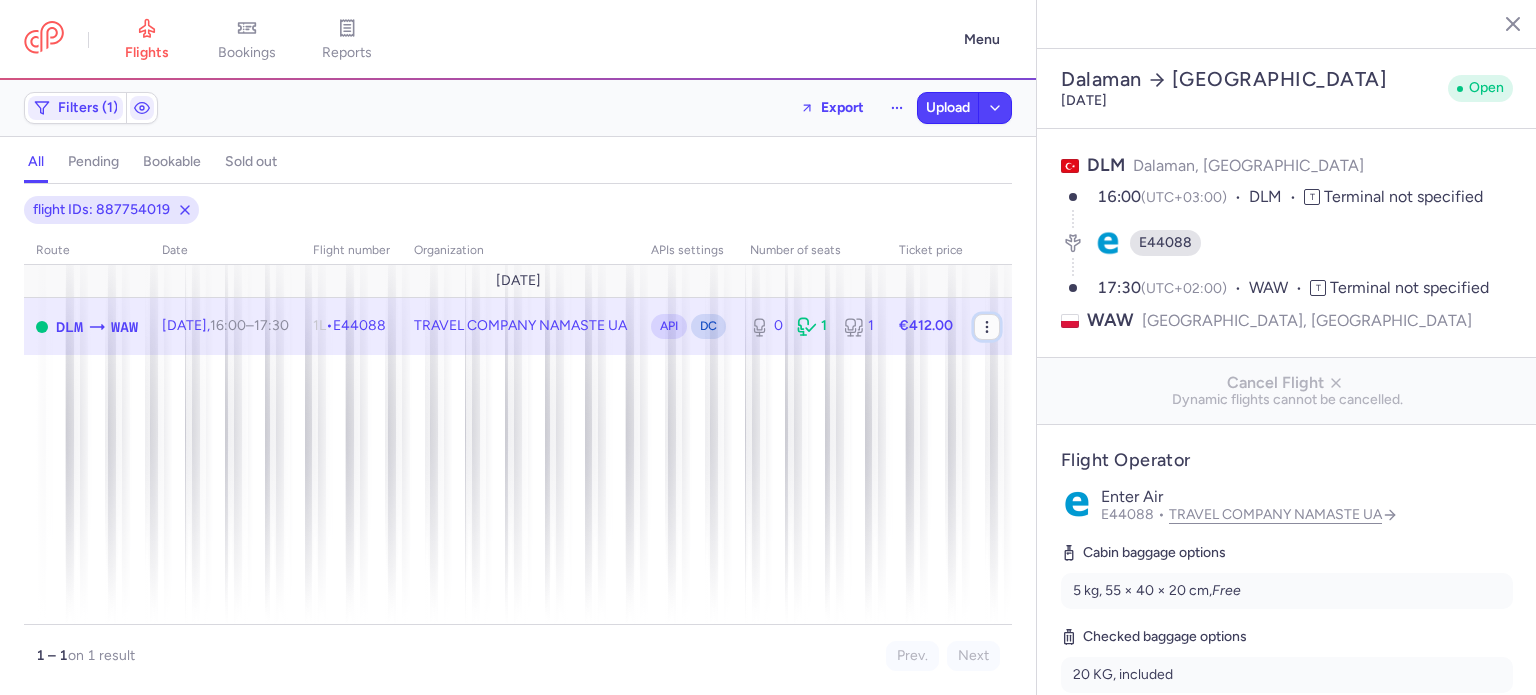 click 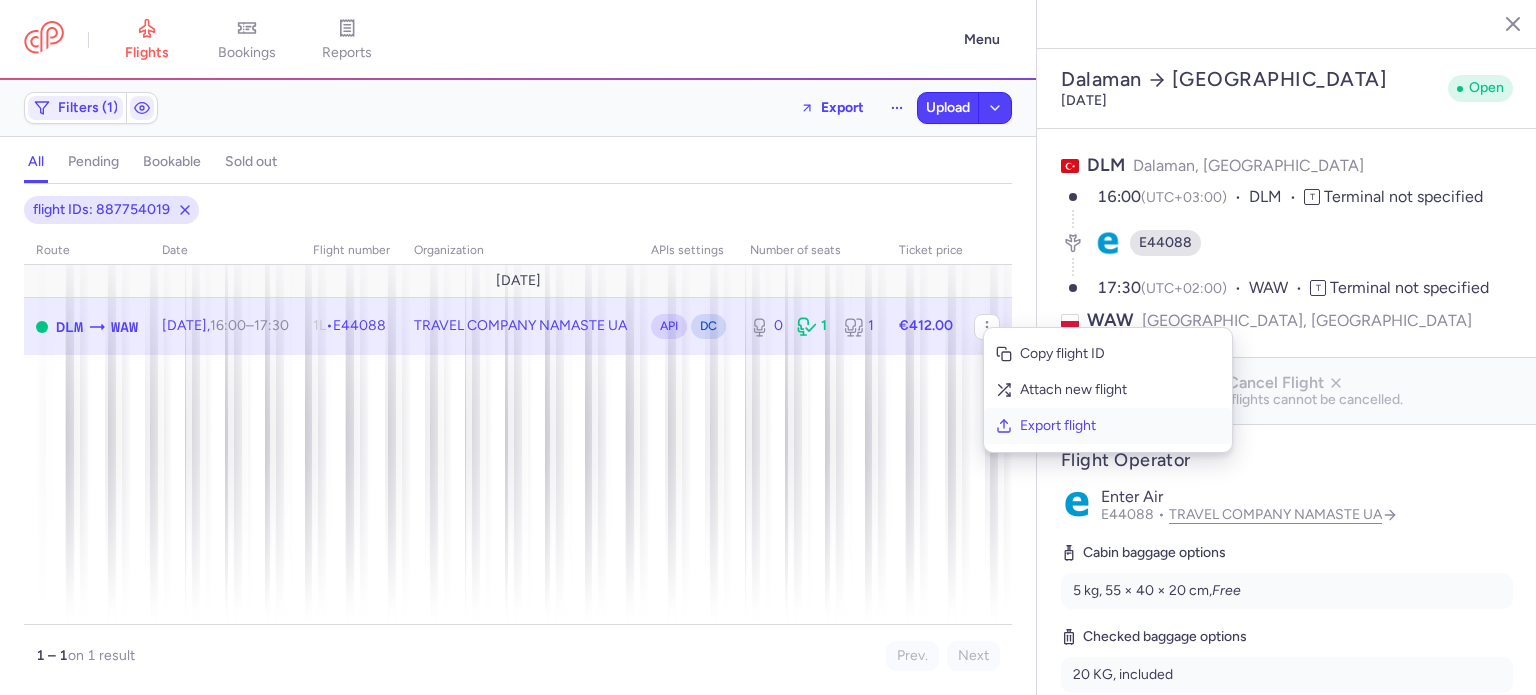 click on "Export flight" at bounding box center (1120, 426) 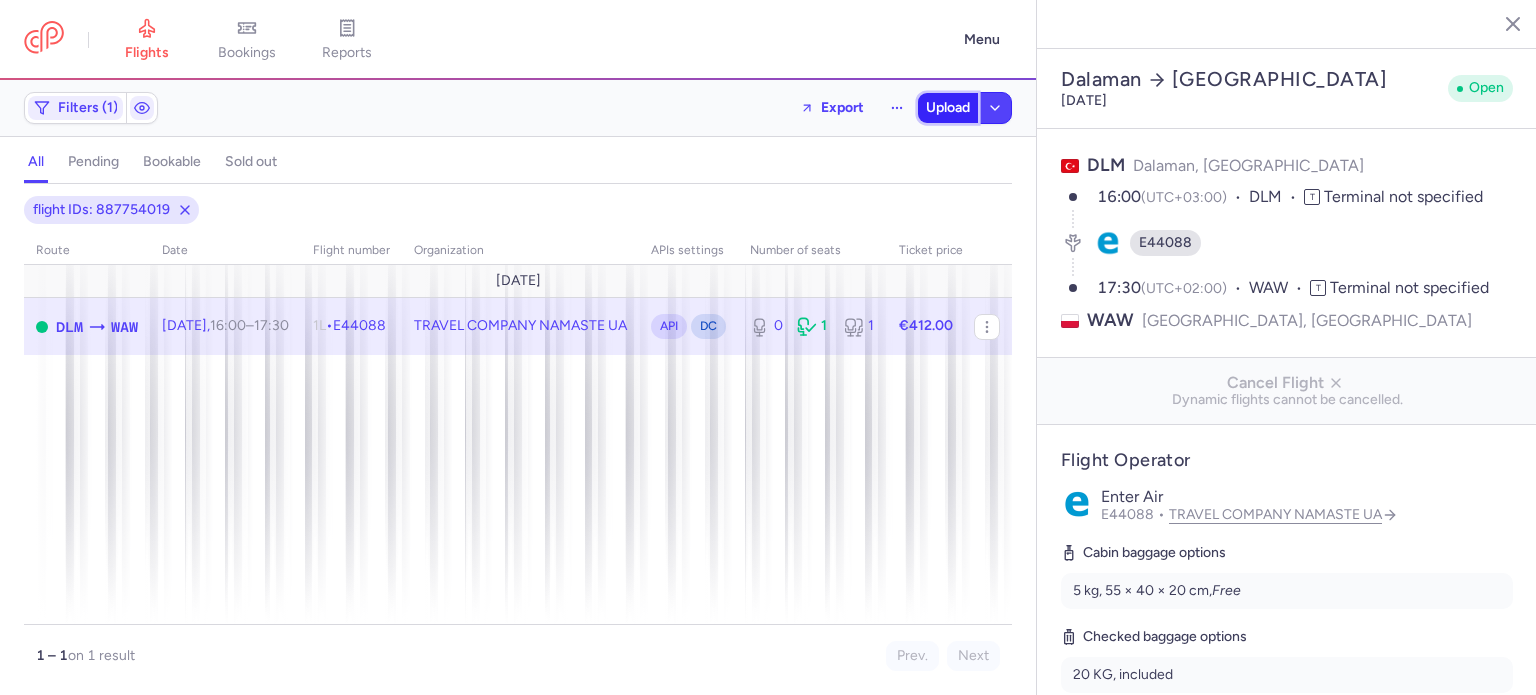 click on "Upload" at bounding box center [948, 108] 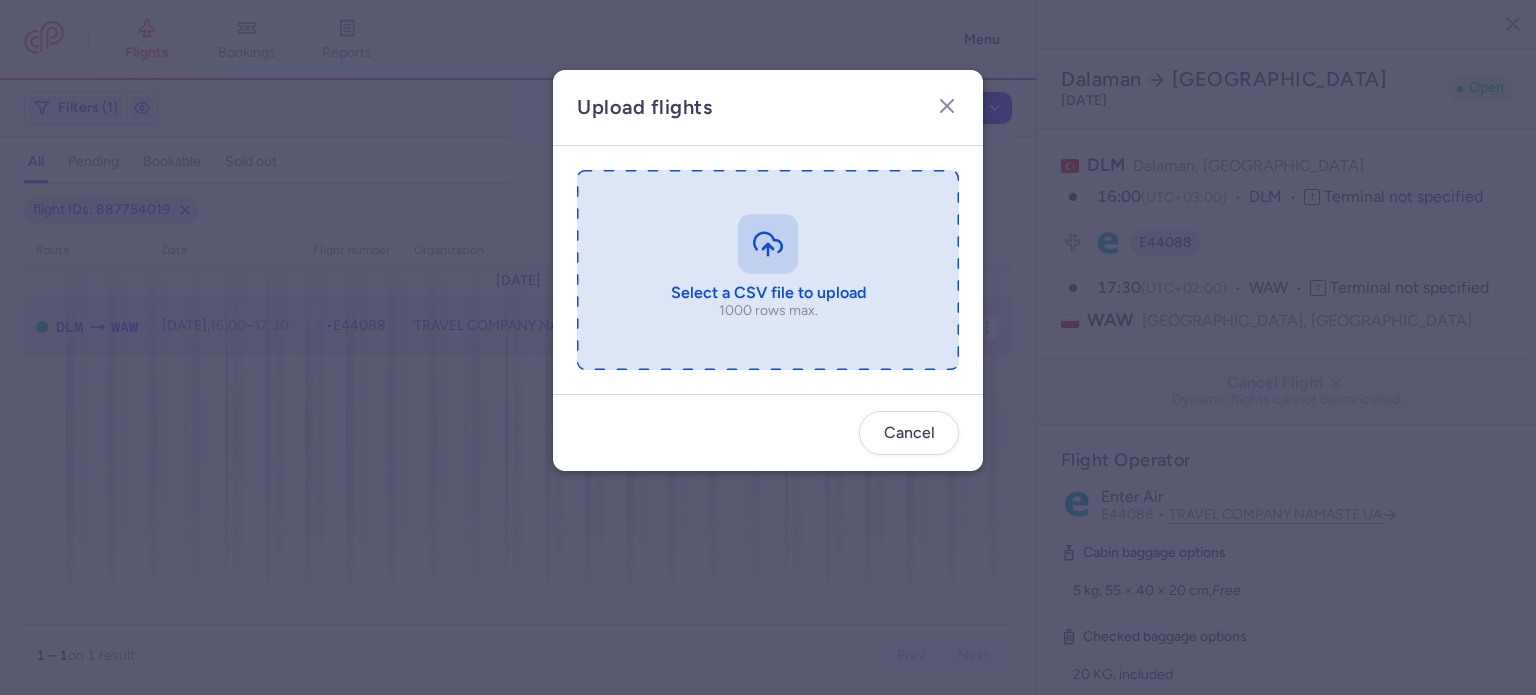 click at bounding box center [768, 270] 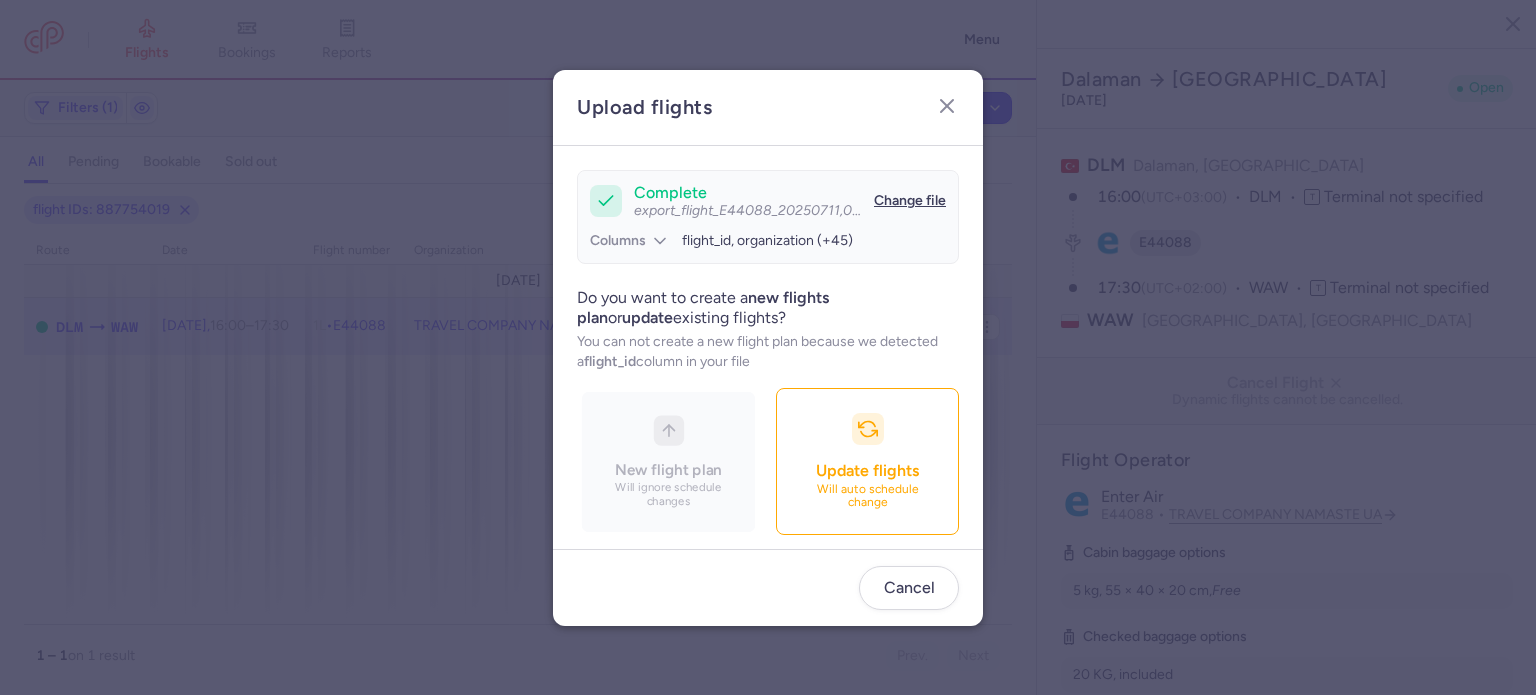 scroll, scrollTop: 172, scrollLeft: 0, axis: vertical 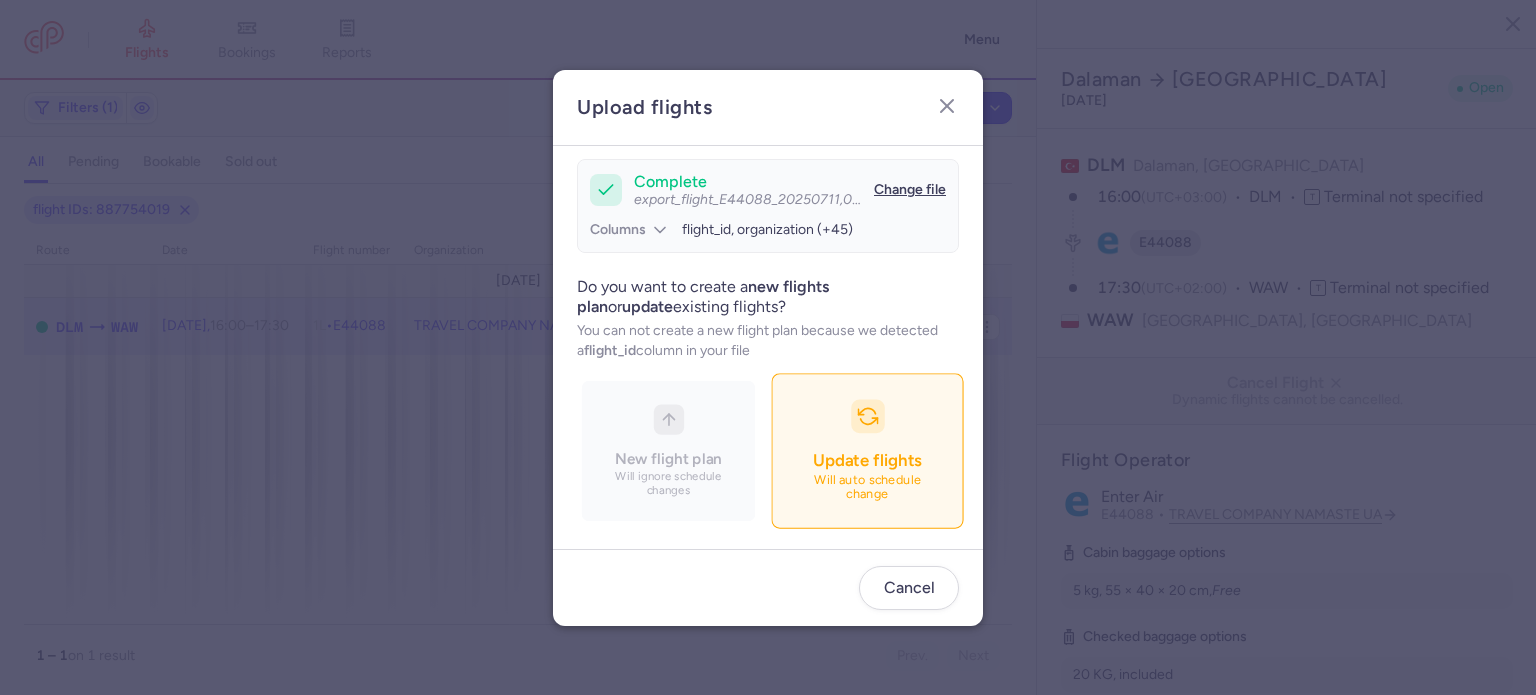 click on "Update flights Will auto schedule change" at bounding box center (867, 450) 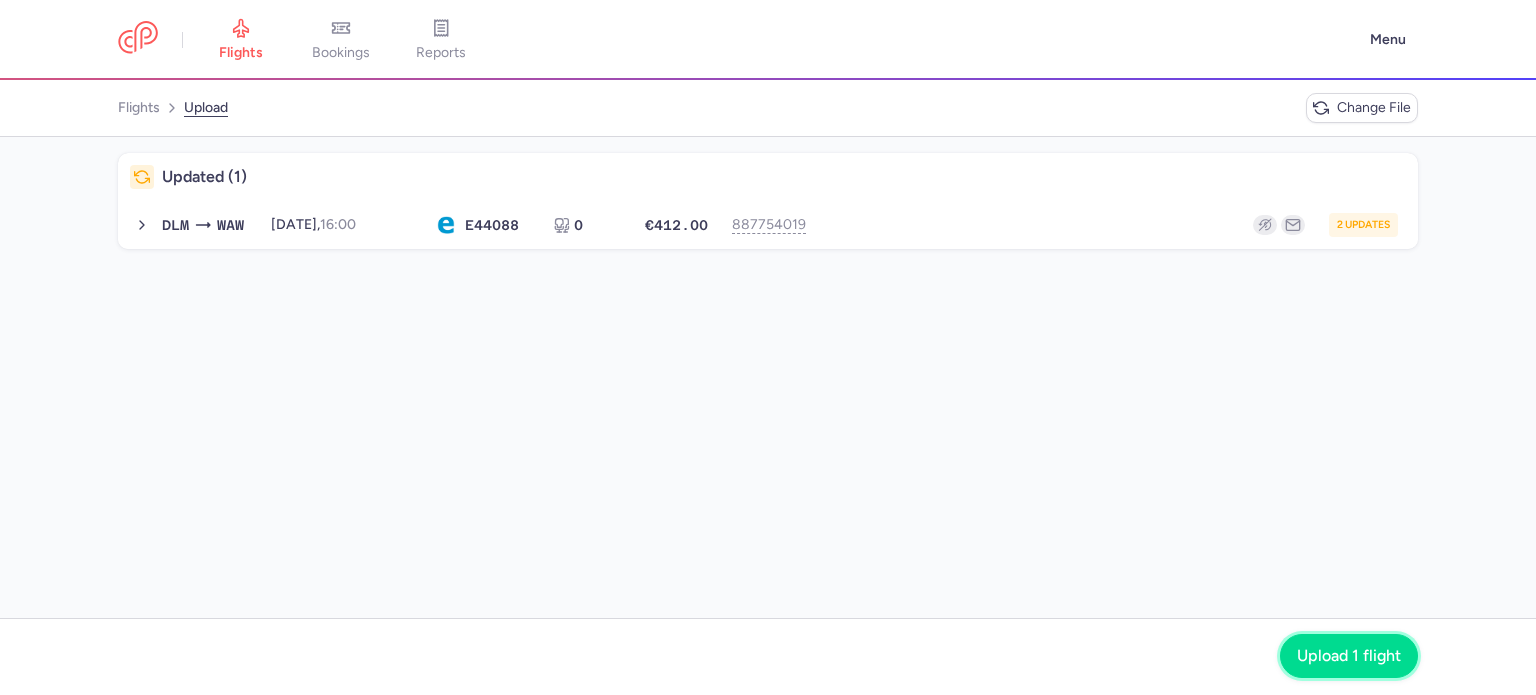 click on "Upload 1 flight" 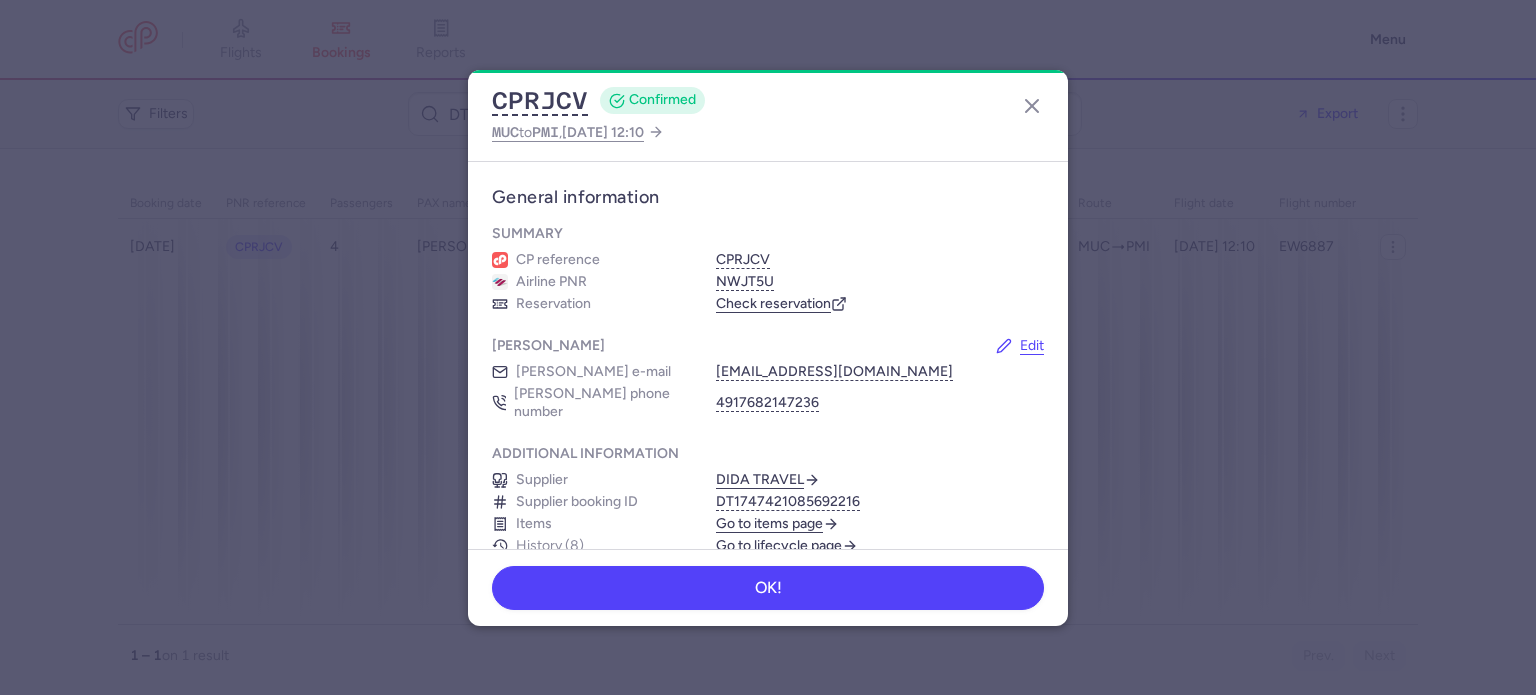 scroll, scrollTop: 0, scrollLeft: 0, axis: both 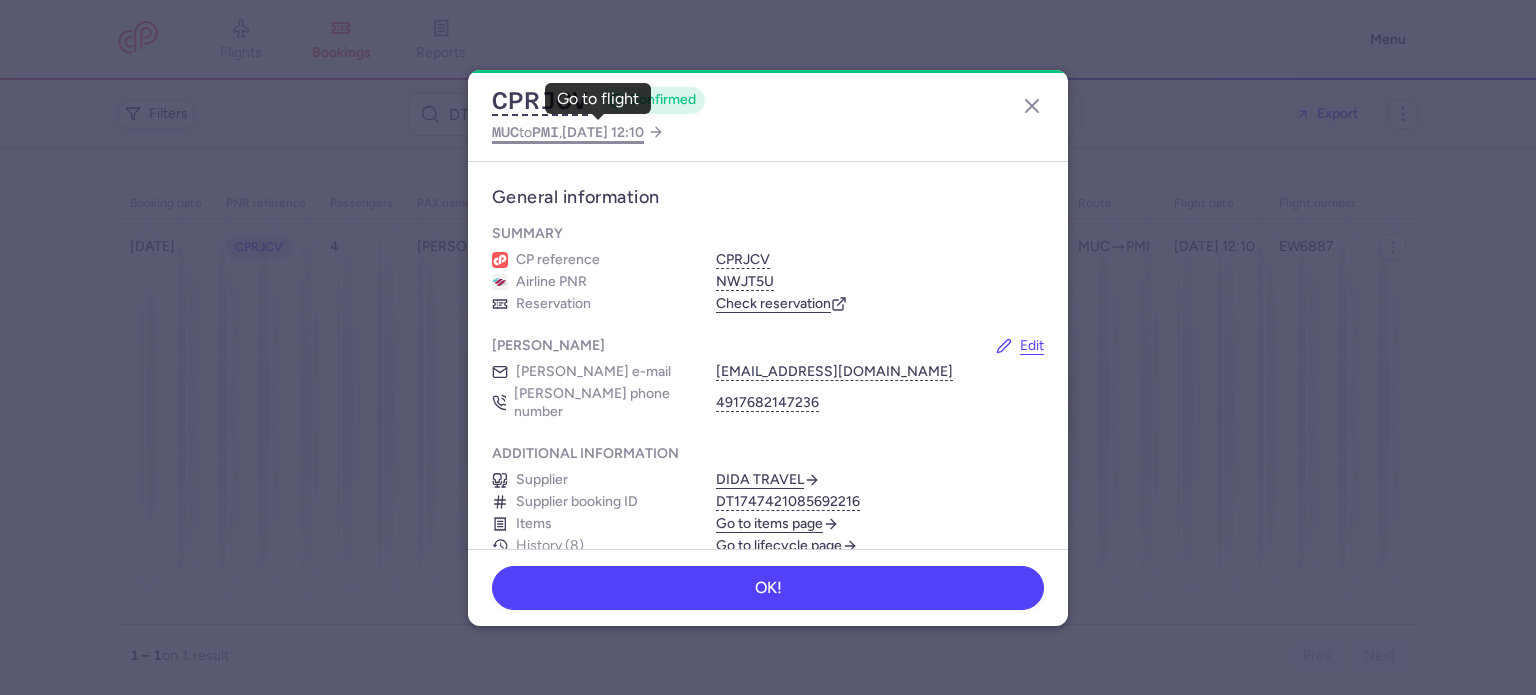 click on "[DATE] 12:10" at bounding box center (603, 132) 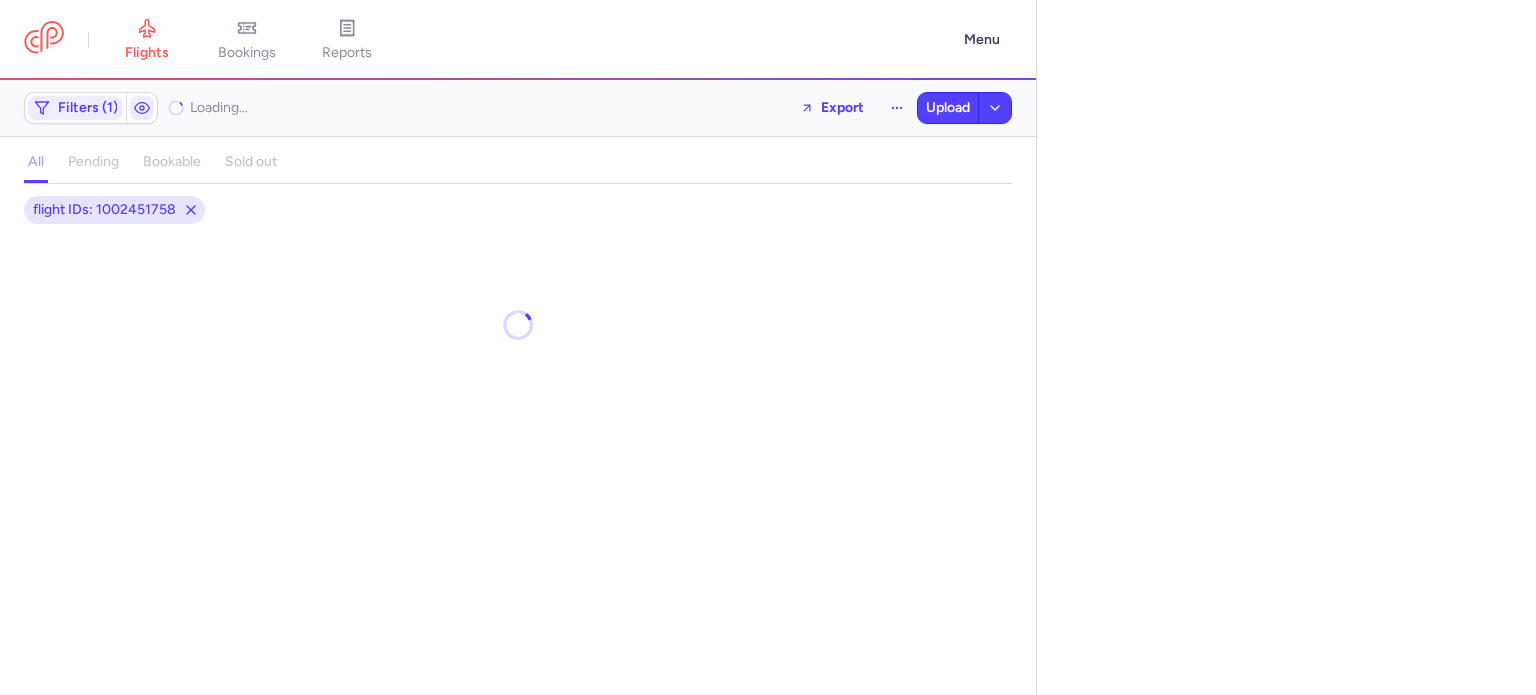 select on "days" 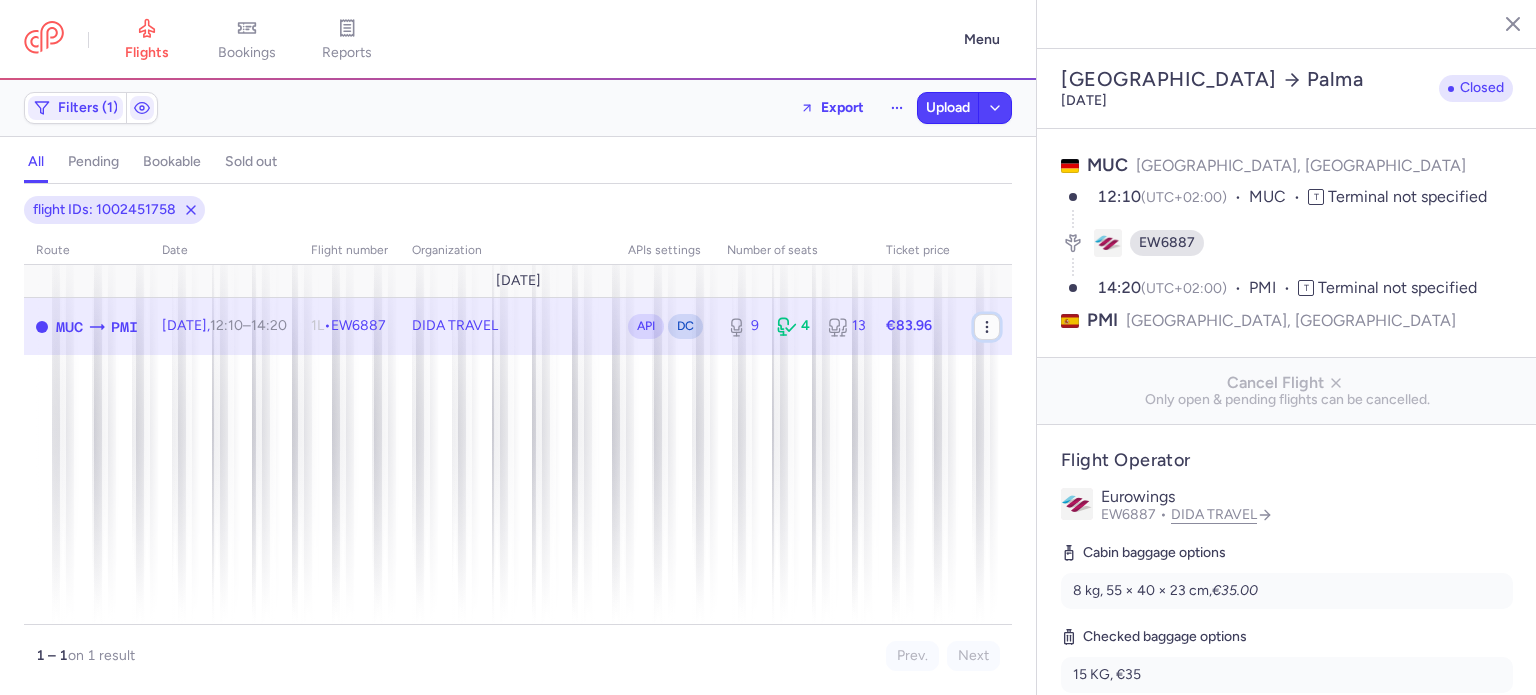 click 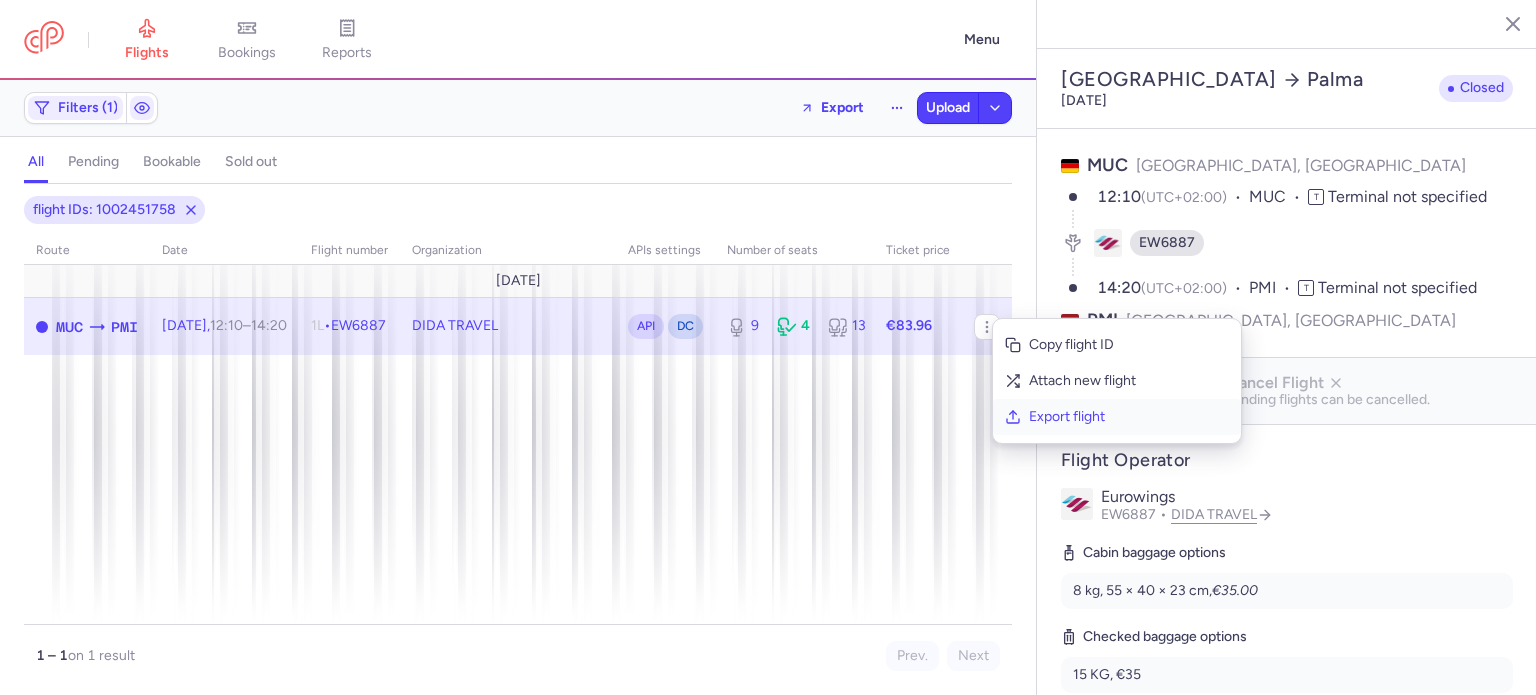 click on "Export flight" at bounding box center [1129, 417] 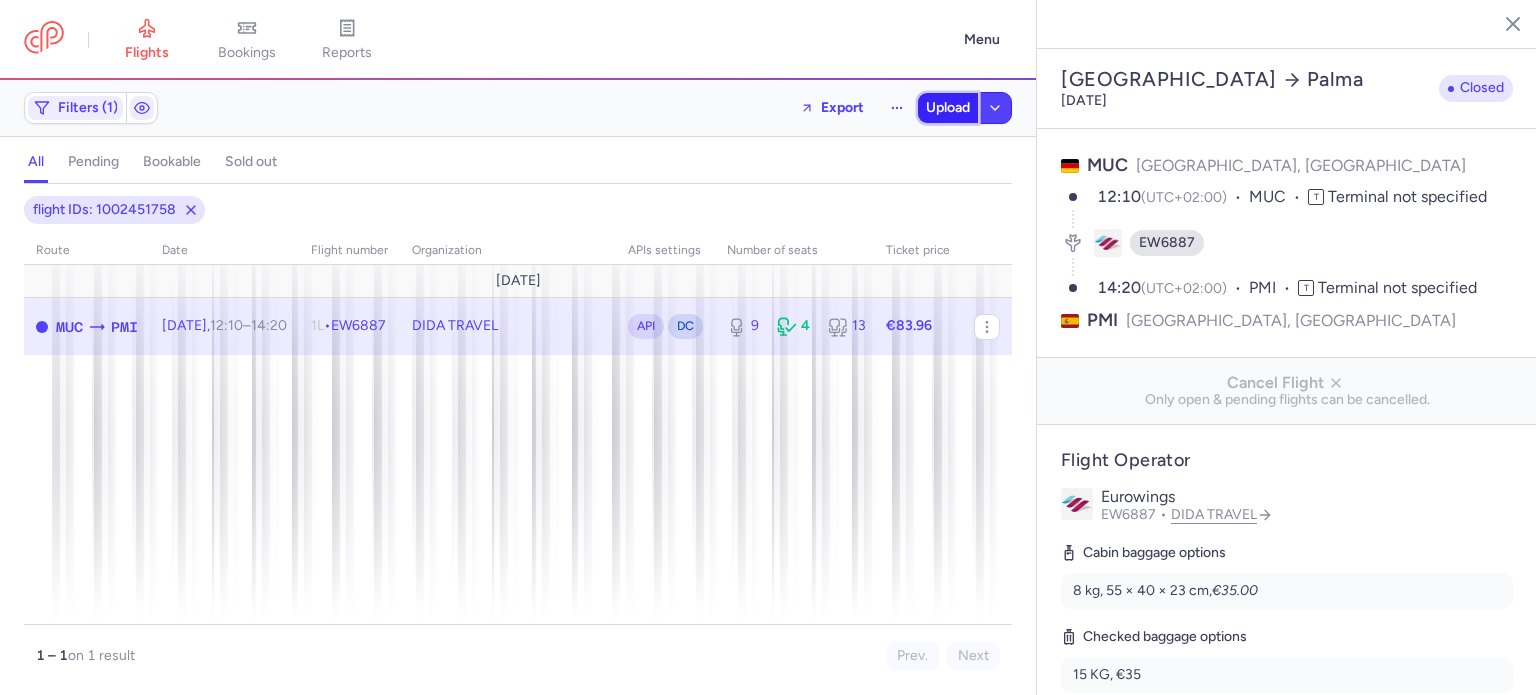 click on "Upload" at bounding box center [948, 108] 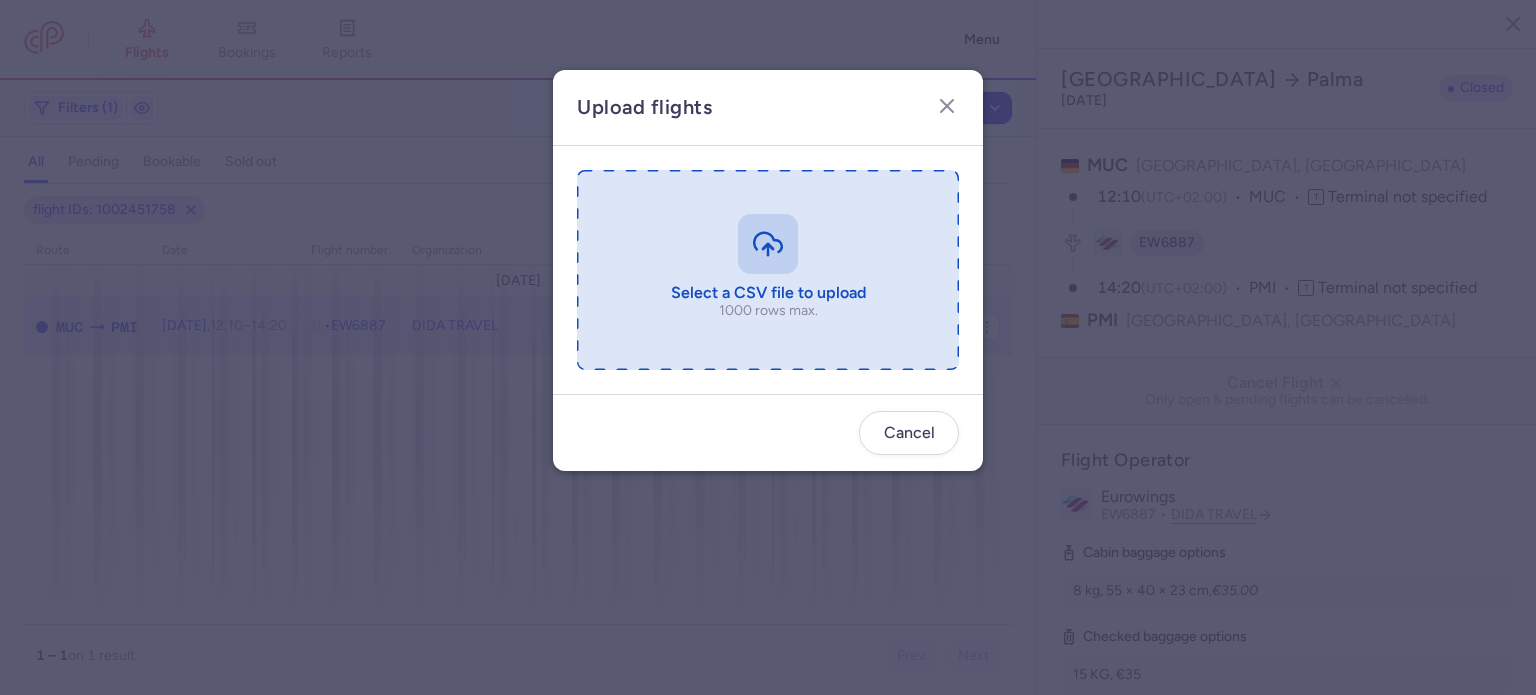 click at bounding box center (768, 270) 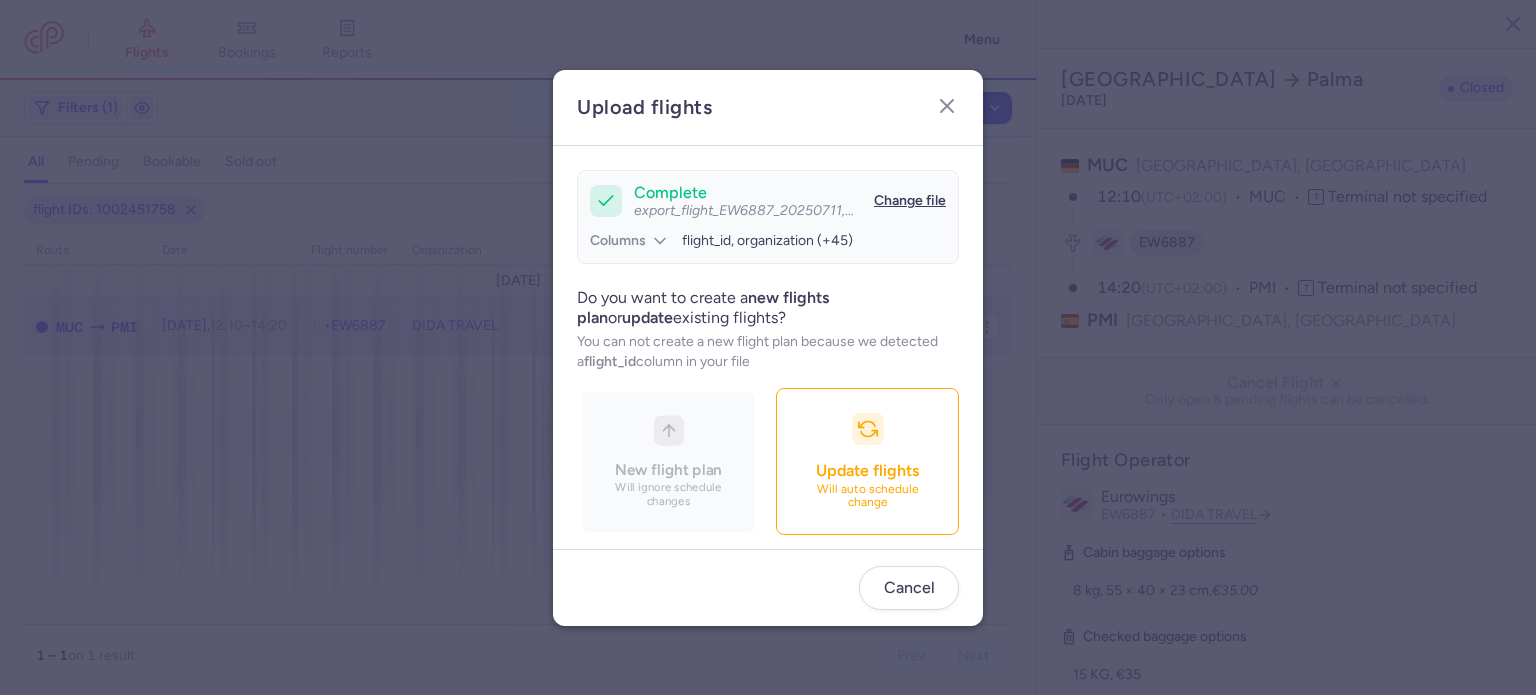 scroll, scrollTop: 172, scrollLeft: 0, axis: vertical 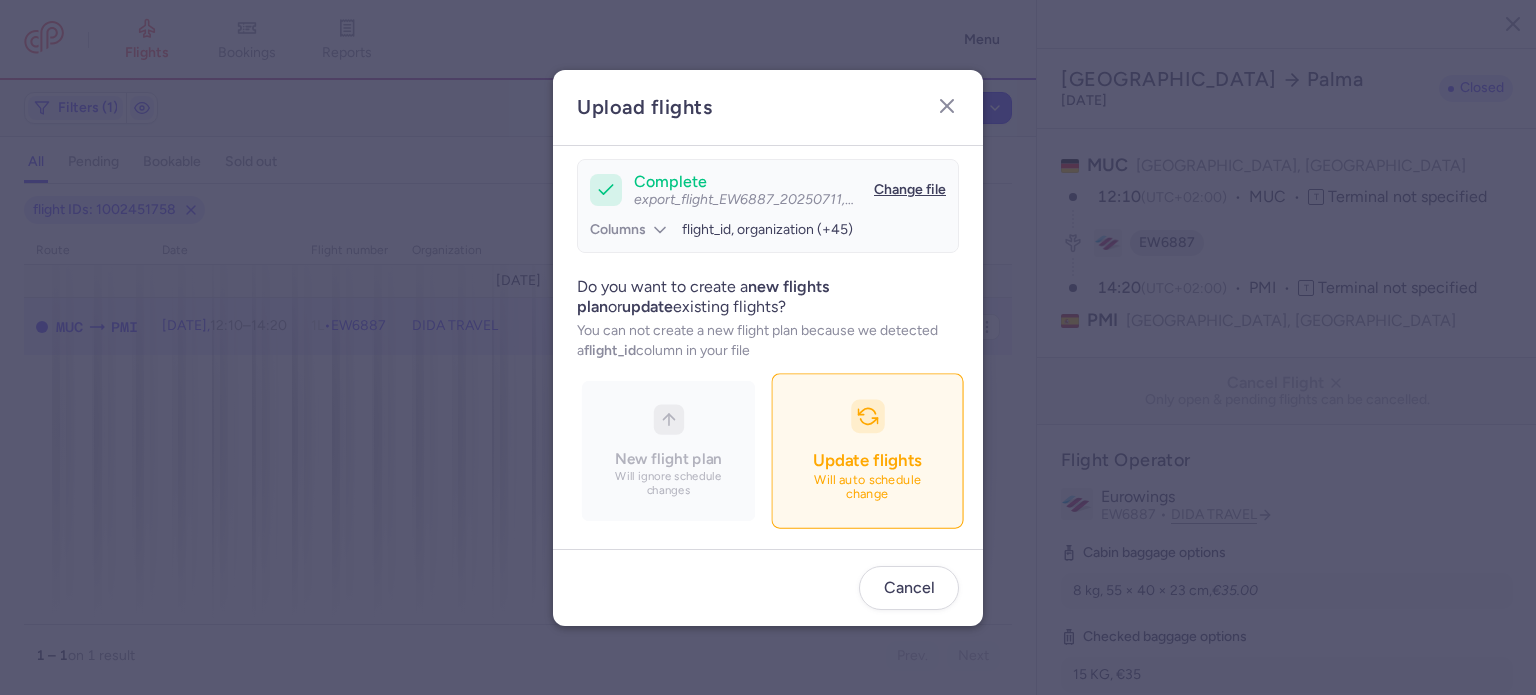 click on "Will auto schedule change" at bounding box center [868, 487] 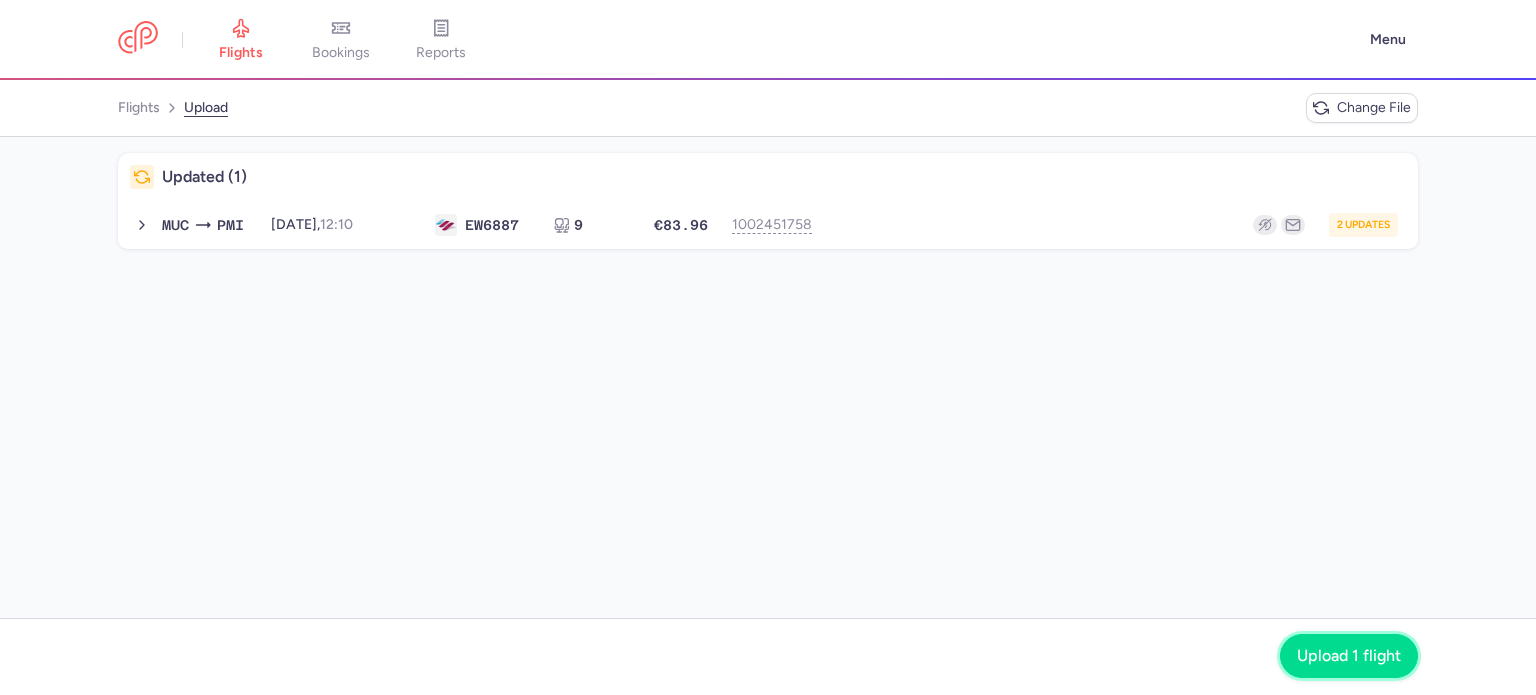 click on "Upload 1 flight" at bounding box center (1349, 656) 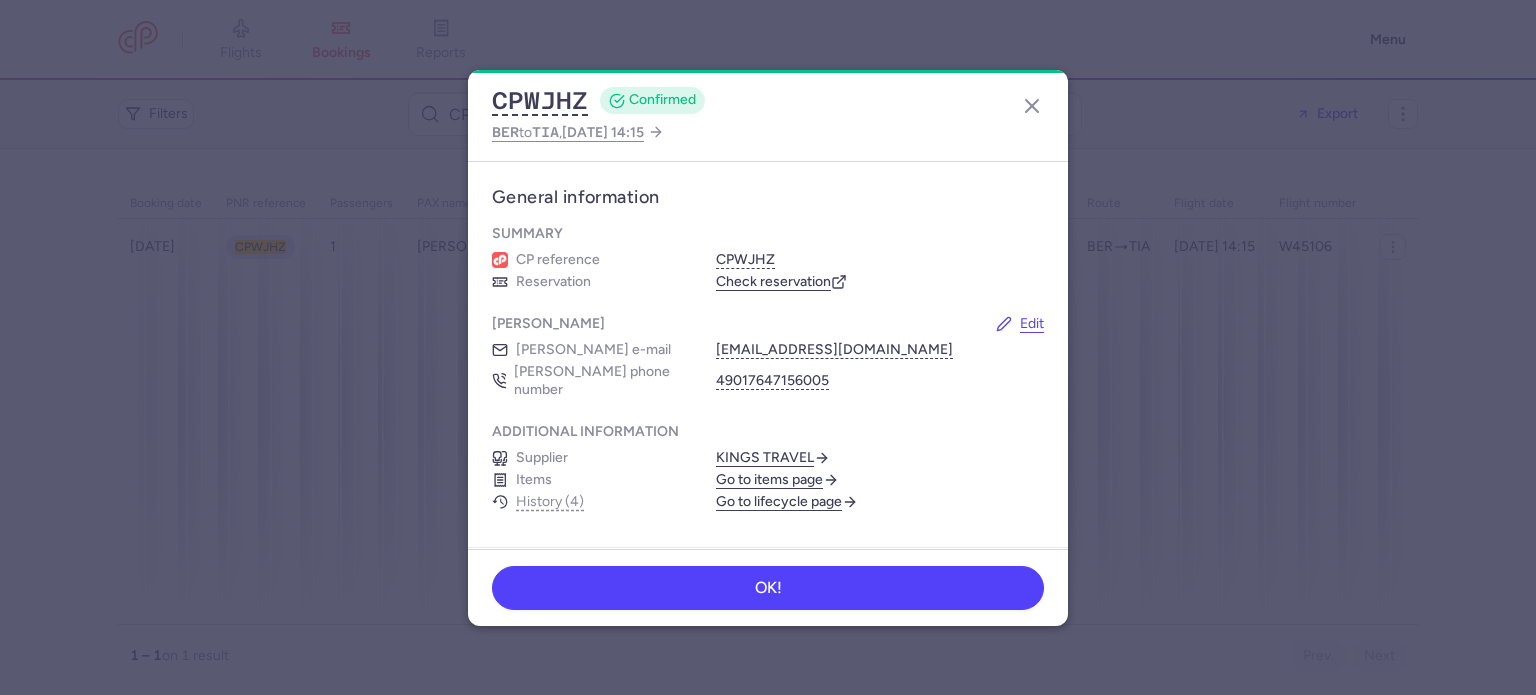 scroll, scrollTop: 0, scrollLeft: 0, axis: both 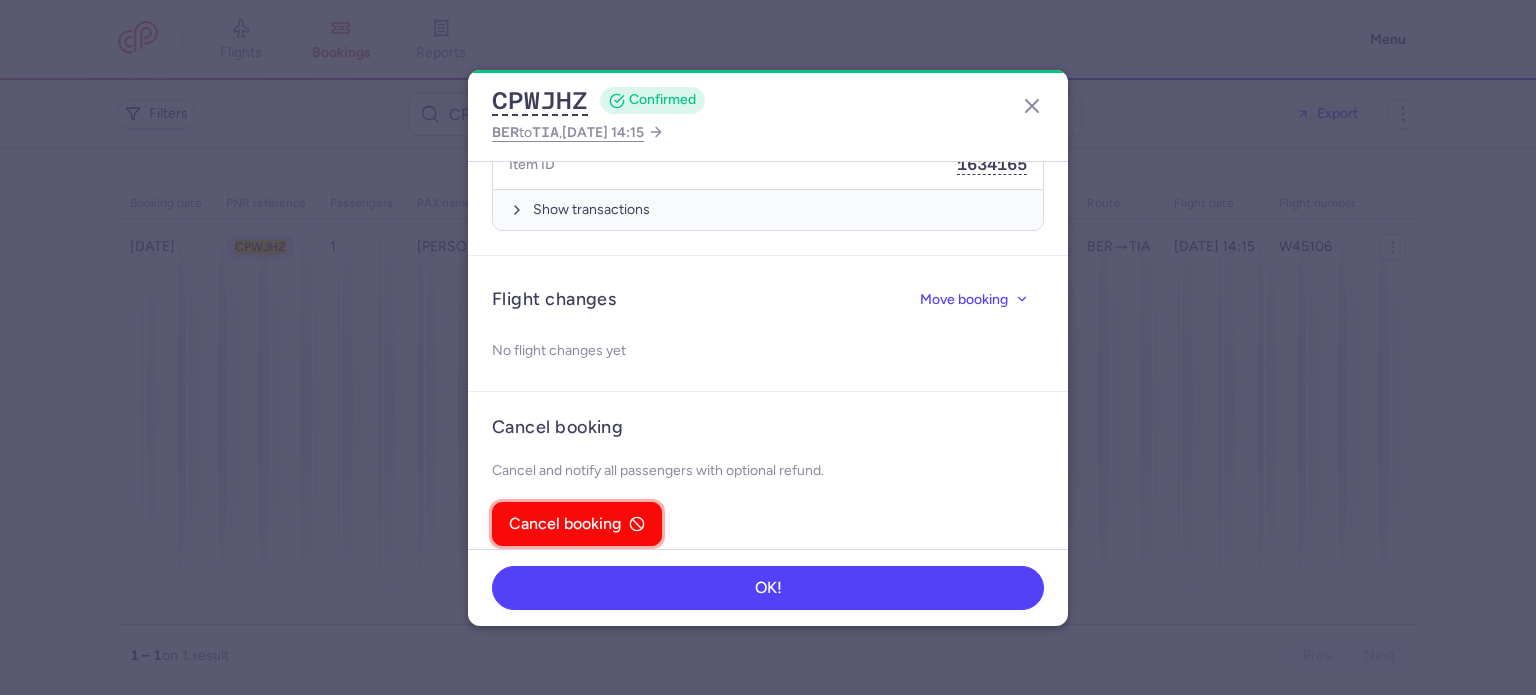 click on "Cancel booking" at bounding box center [565, 524] 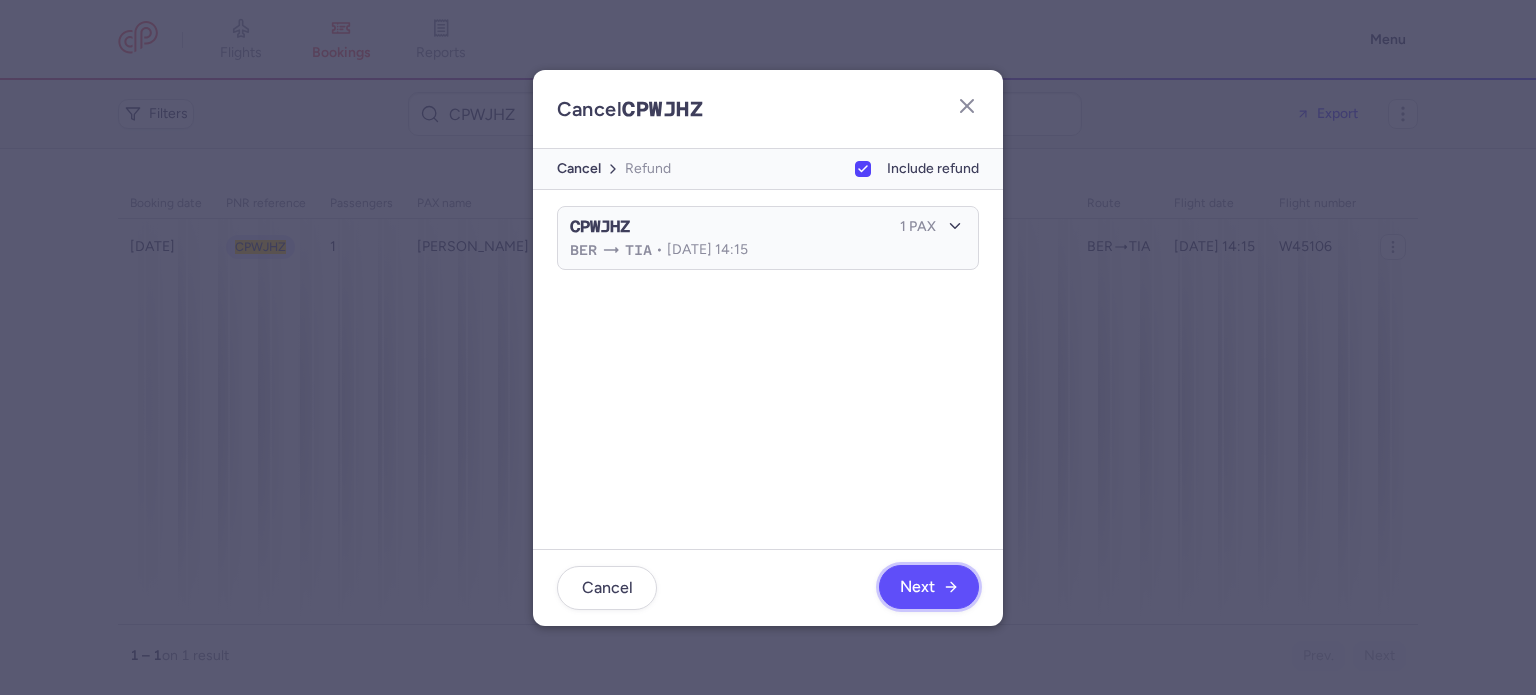 click on "Next" 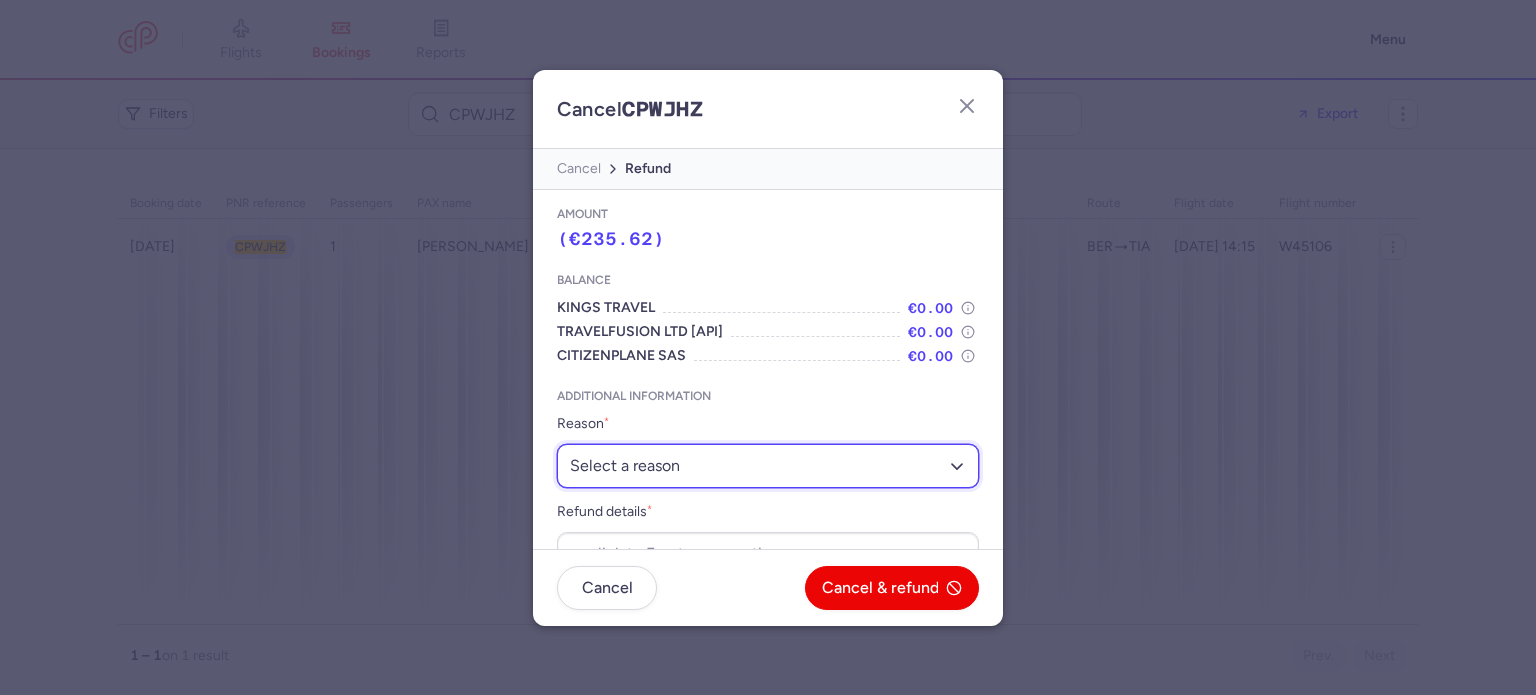 click on "Select a reason ⛔️ Unconfirmed booking ❌ Flight canceled 🙅 Schedule change not accepted" at bounding box center [768, 466] 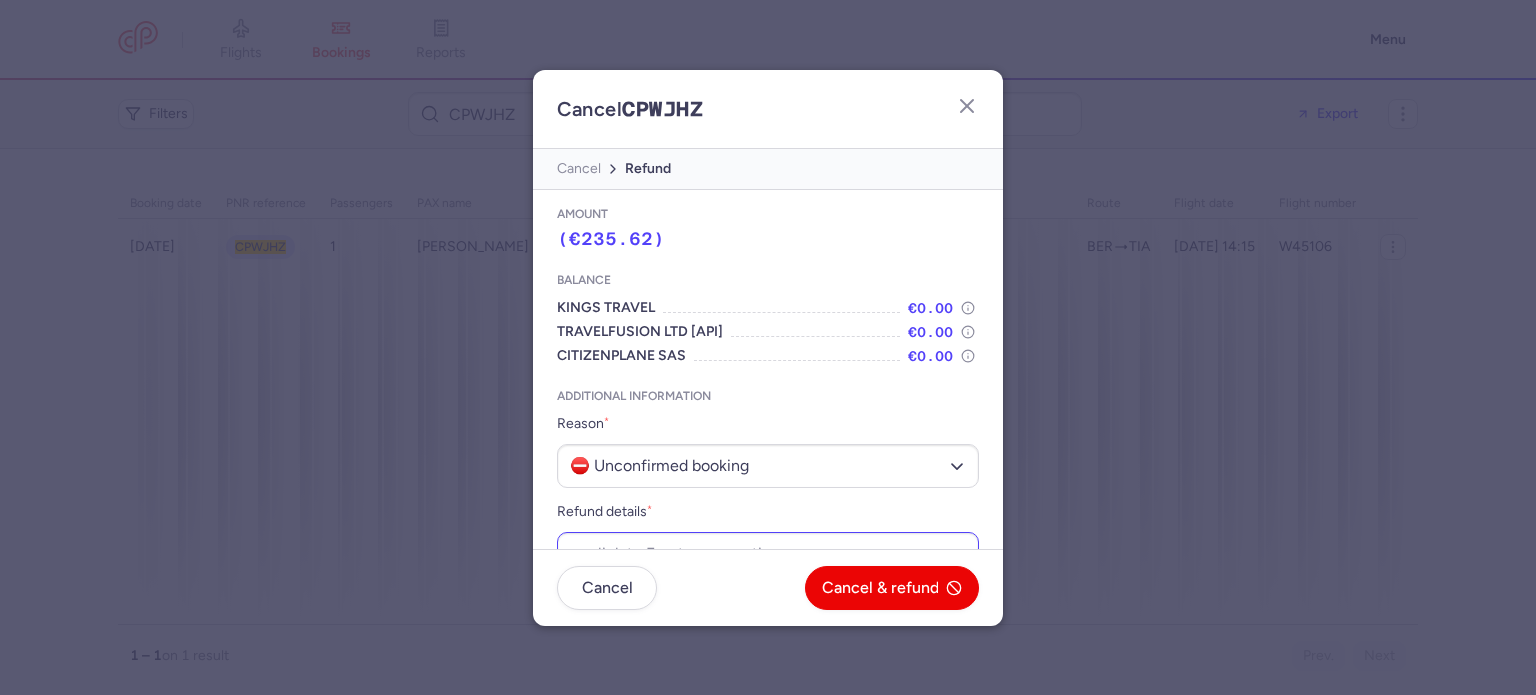 scroll, scrollTop: 42, scrollLeft: 0, axis: vertical 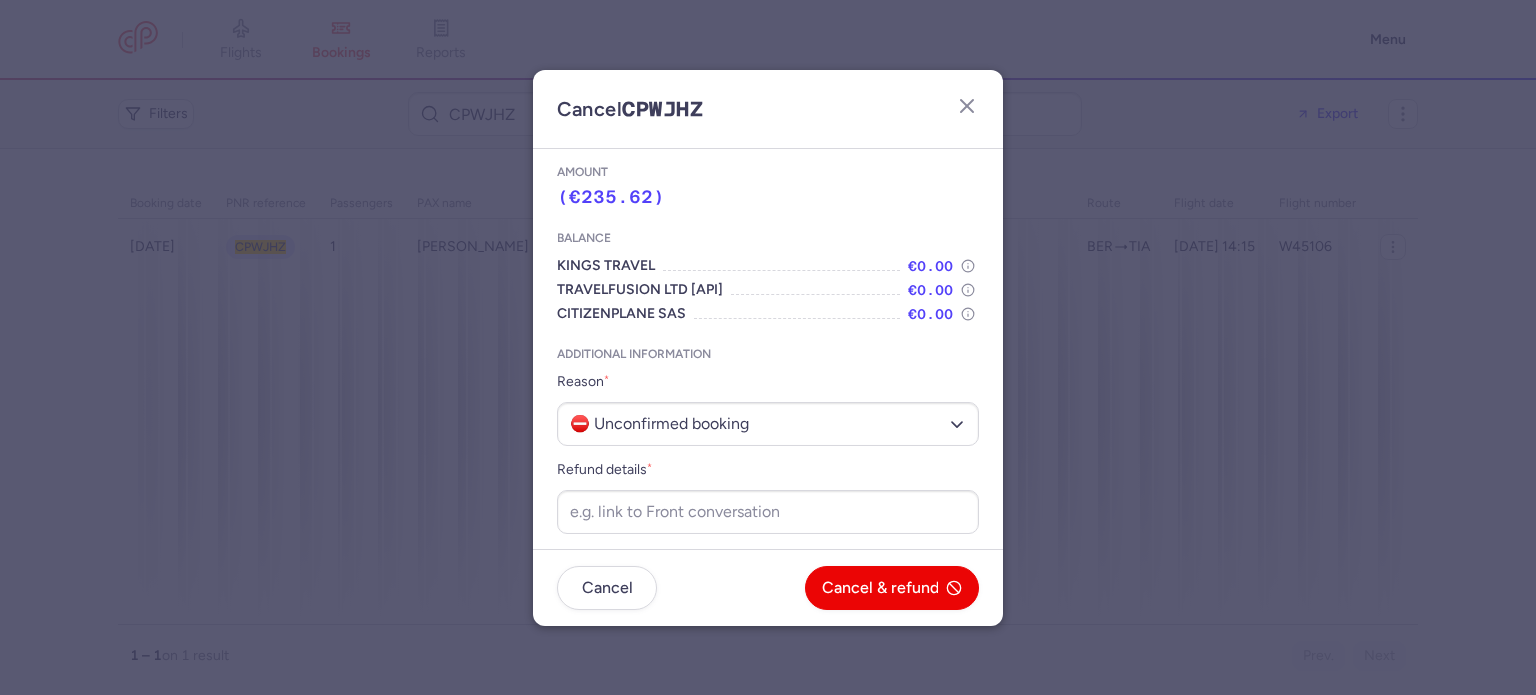 drag, startPoint x: 700, startPoint y: 529, endPoint x: 703, endPoint y: 541, distance: 12.369317 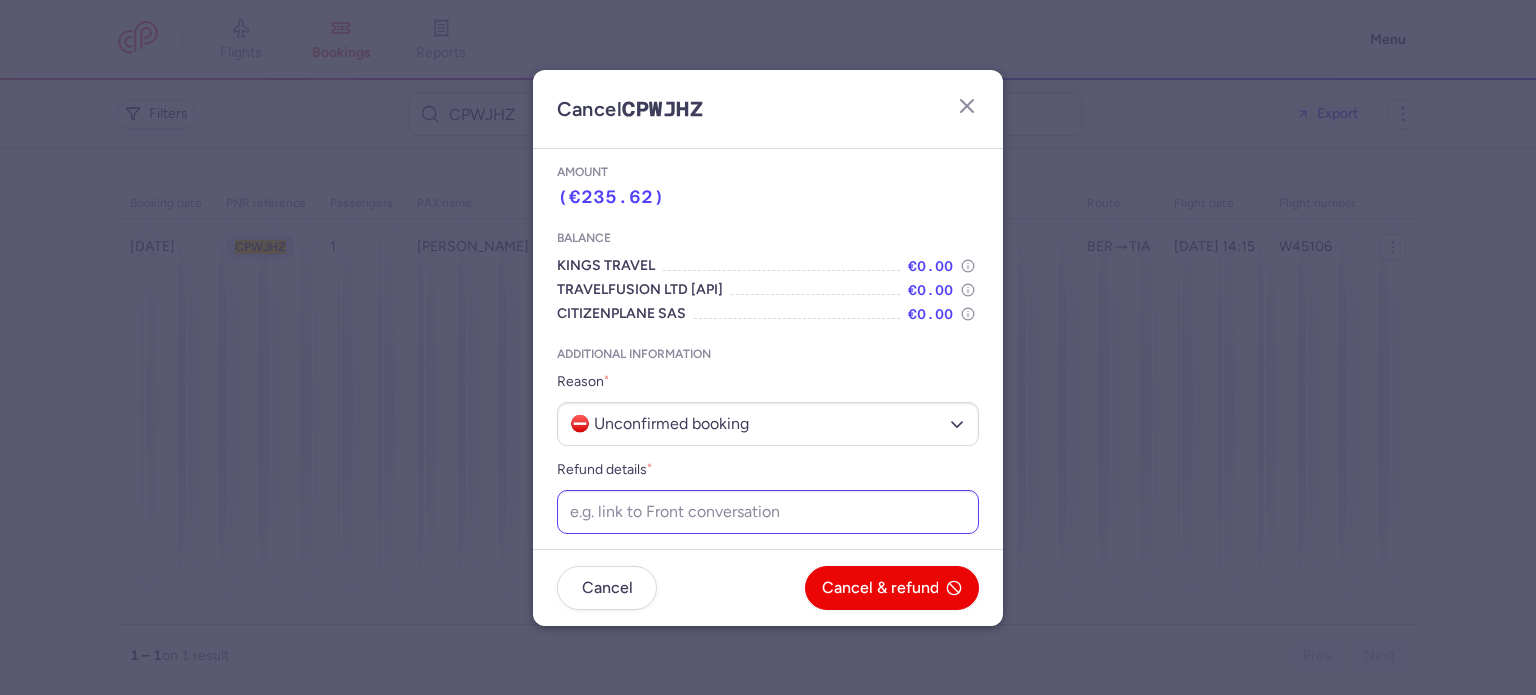 drag, startPoint x: 703, startPoint y: 541, endPoint x: 733, endPoint y: 514, distance: 40.36087 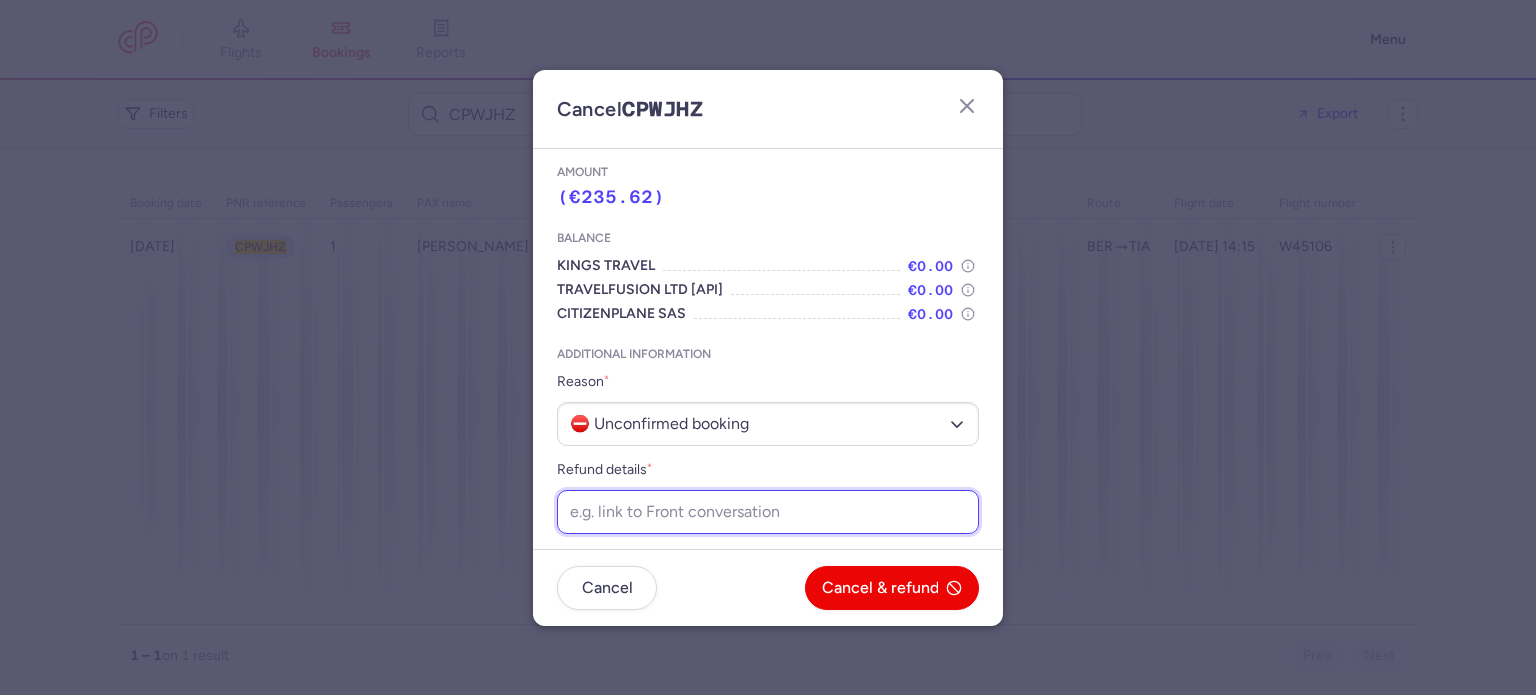 click on "Refund details  *" at bounding box center (768, 512) 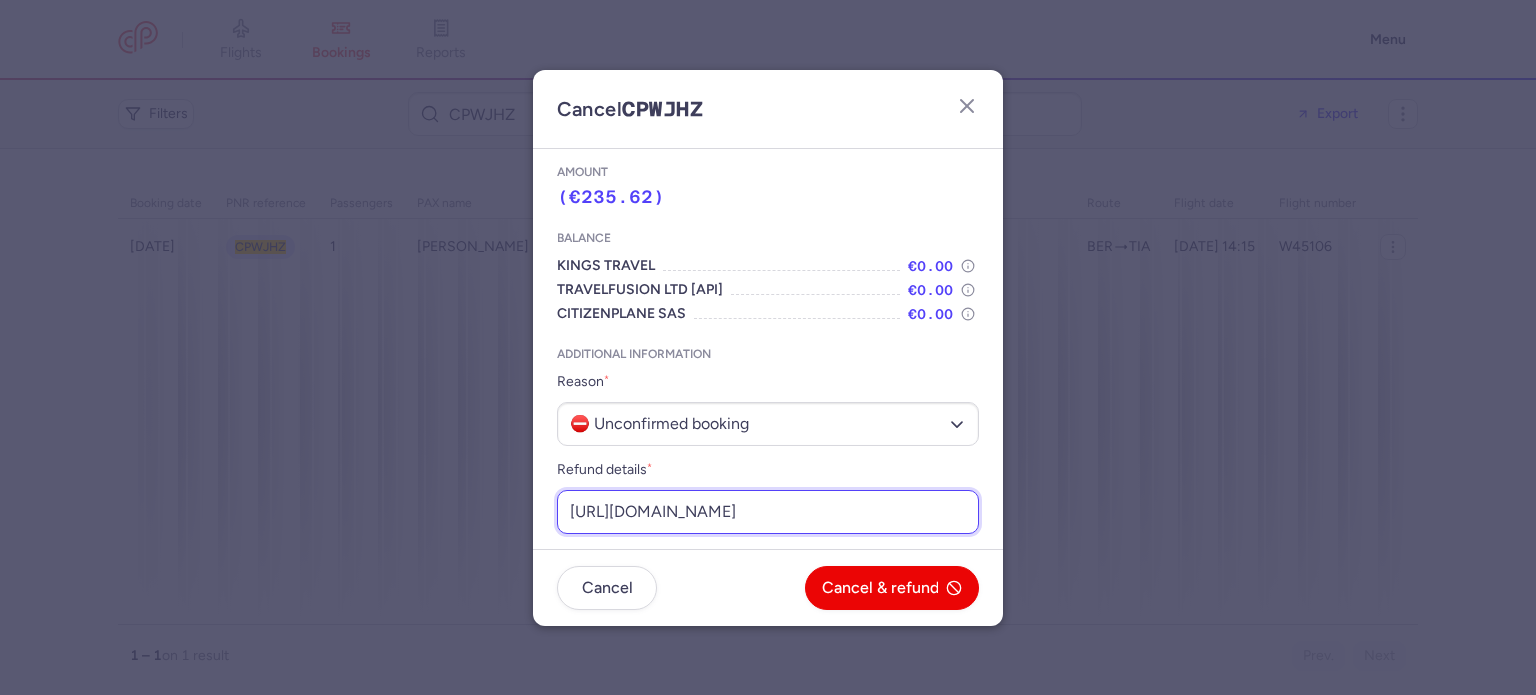 scroll, scrollTop: 0, scrollLeft: 265, axis: horizontal 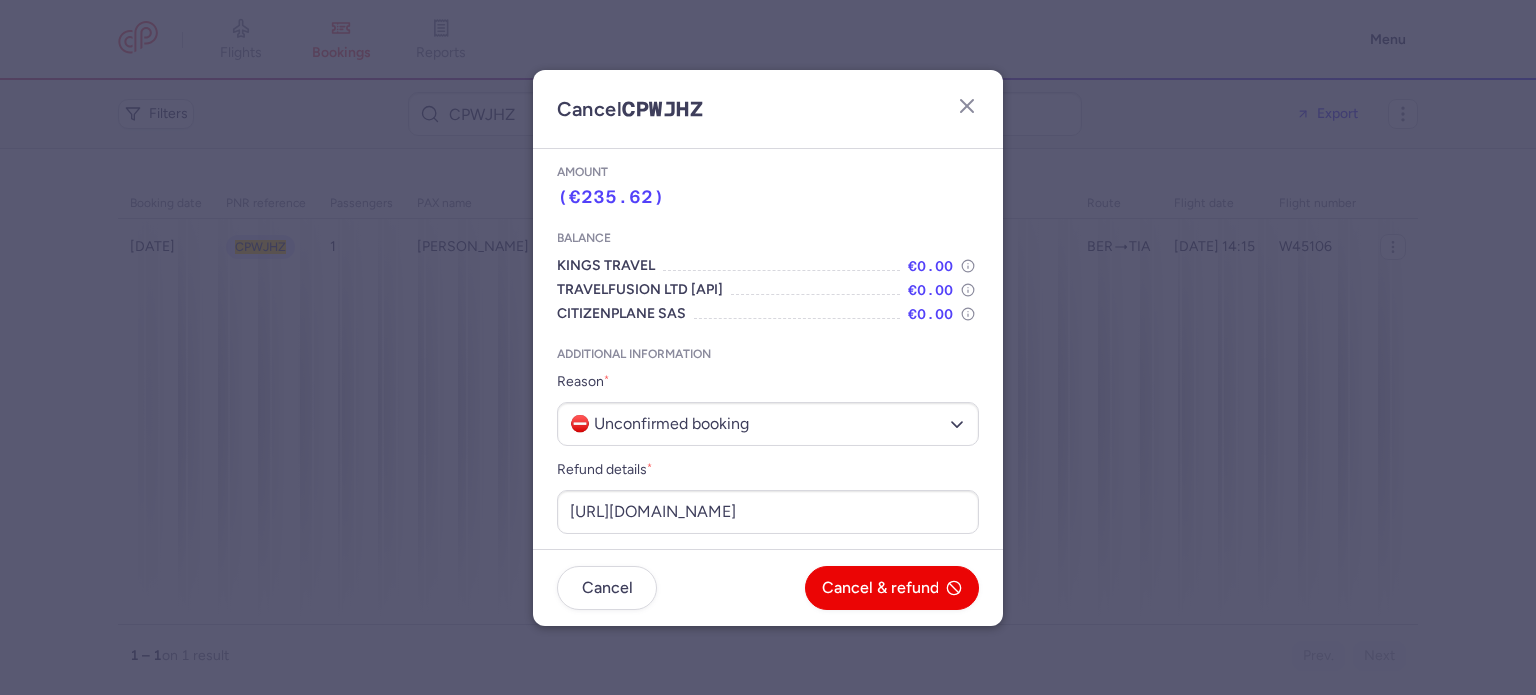 click on "Cancel  Cancel & refund" 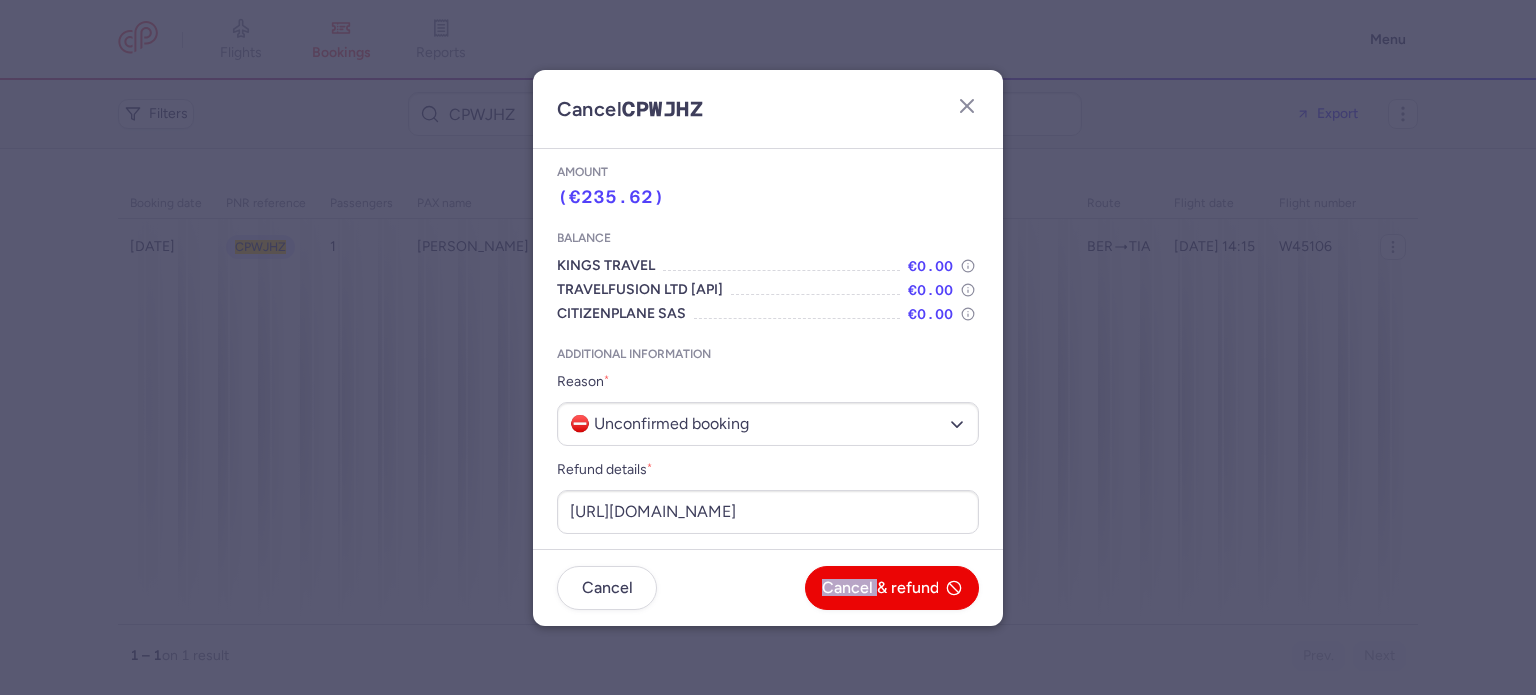 click on "Cancel  Cancel & refund" 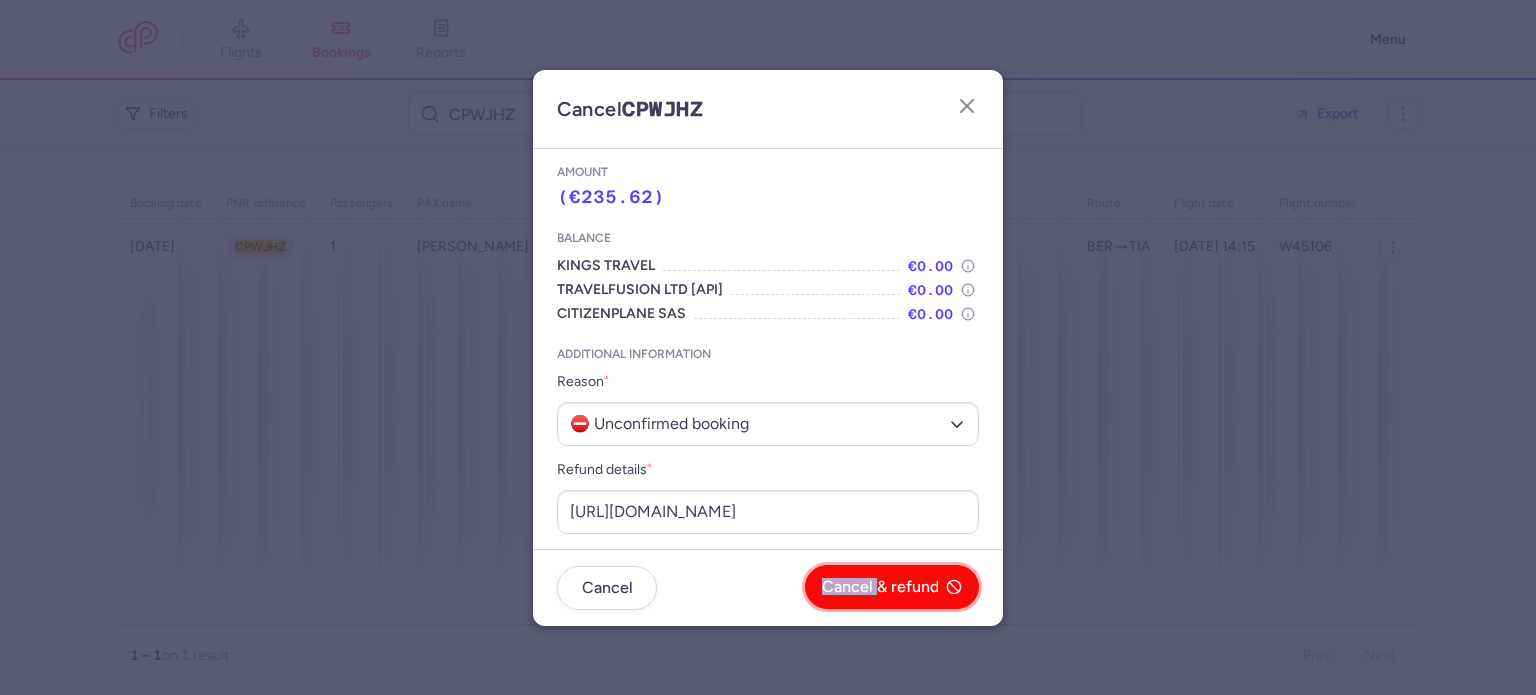 click on "Cancel & refund" 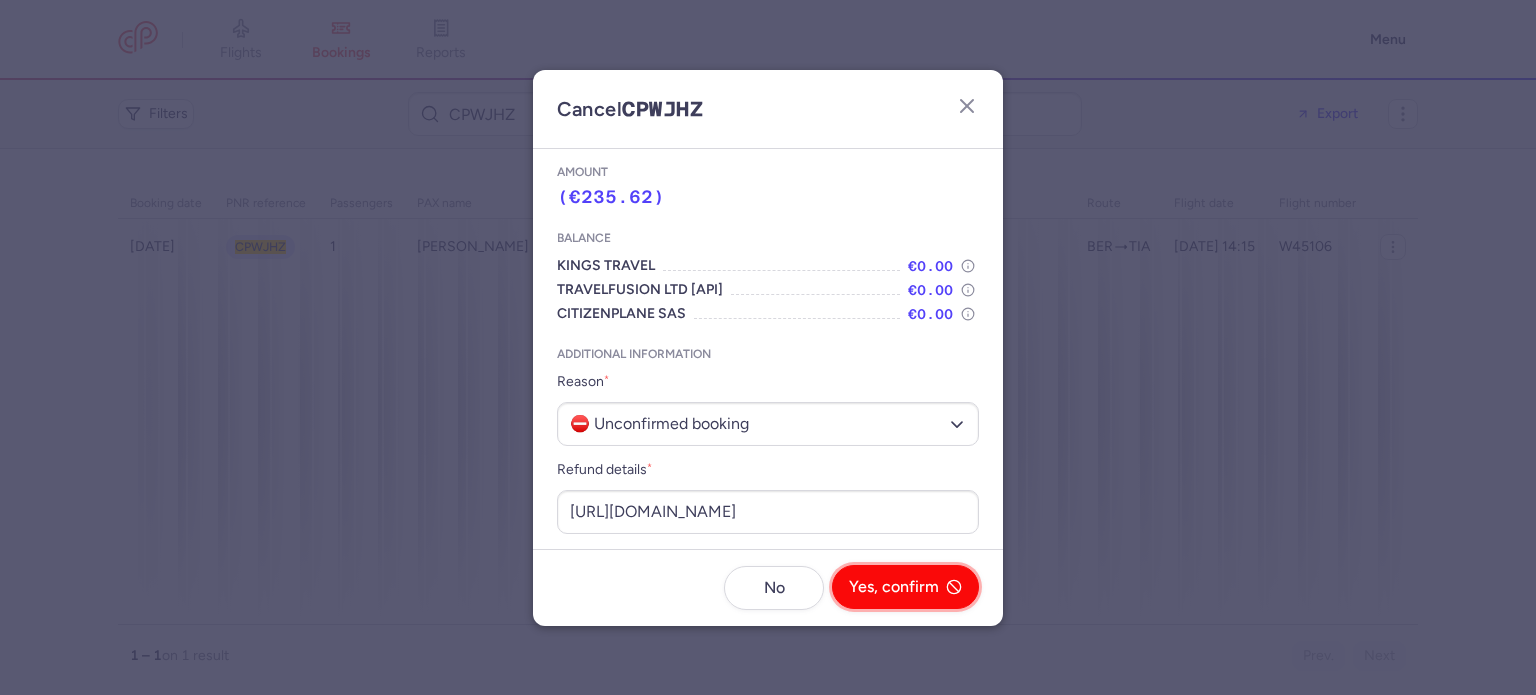 click on "Yes, confirm" 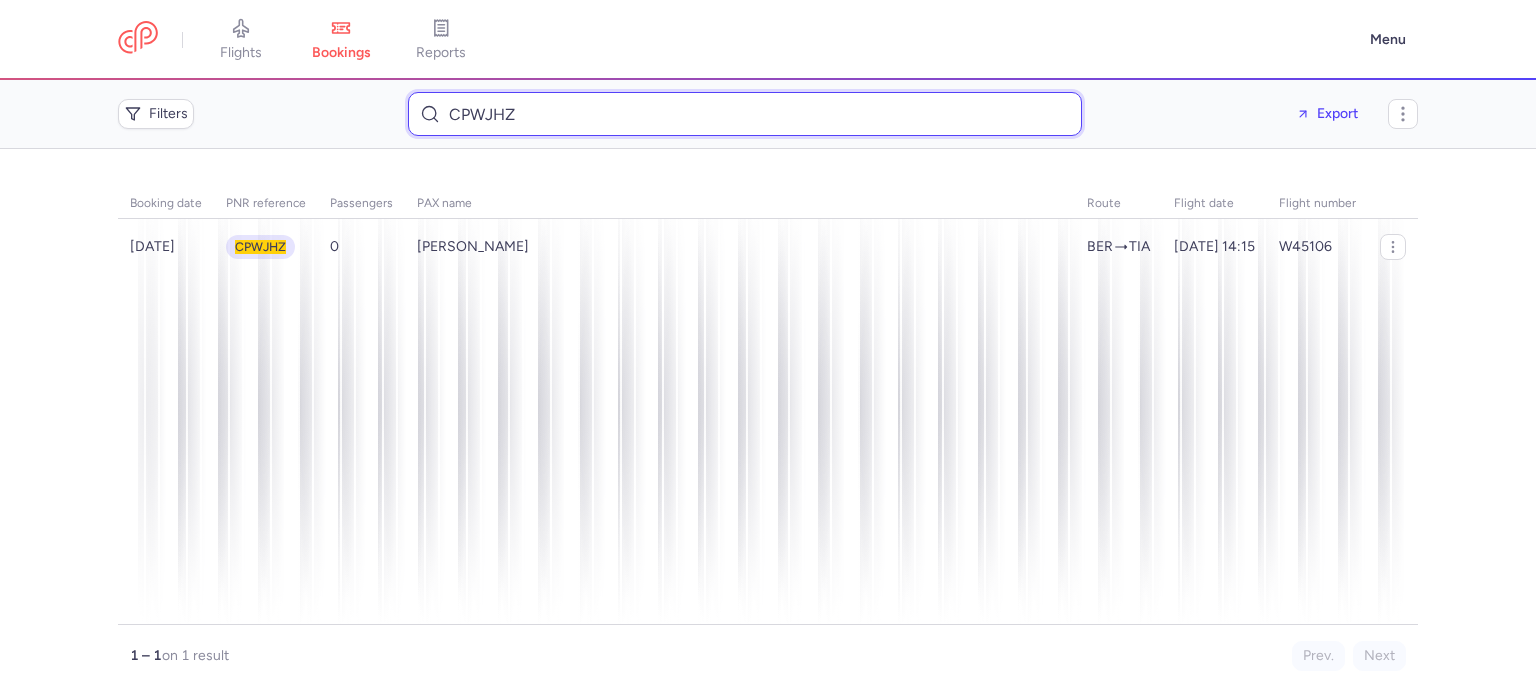 click on "CPWJHZ" at bounding box center (745, 114) 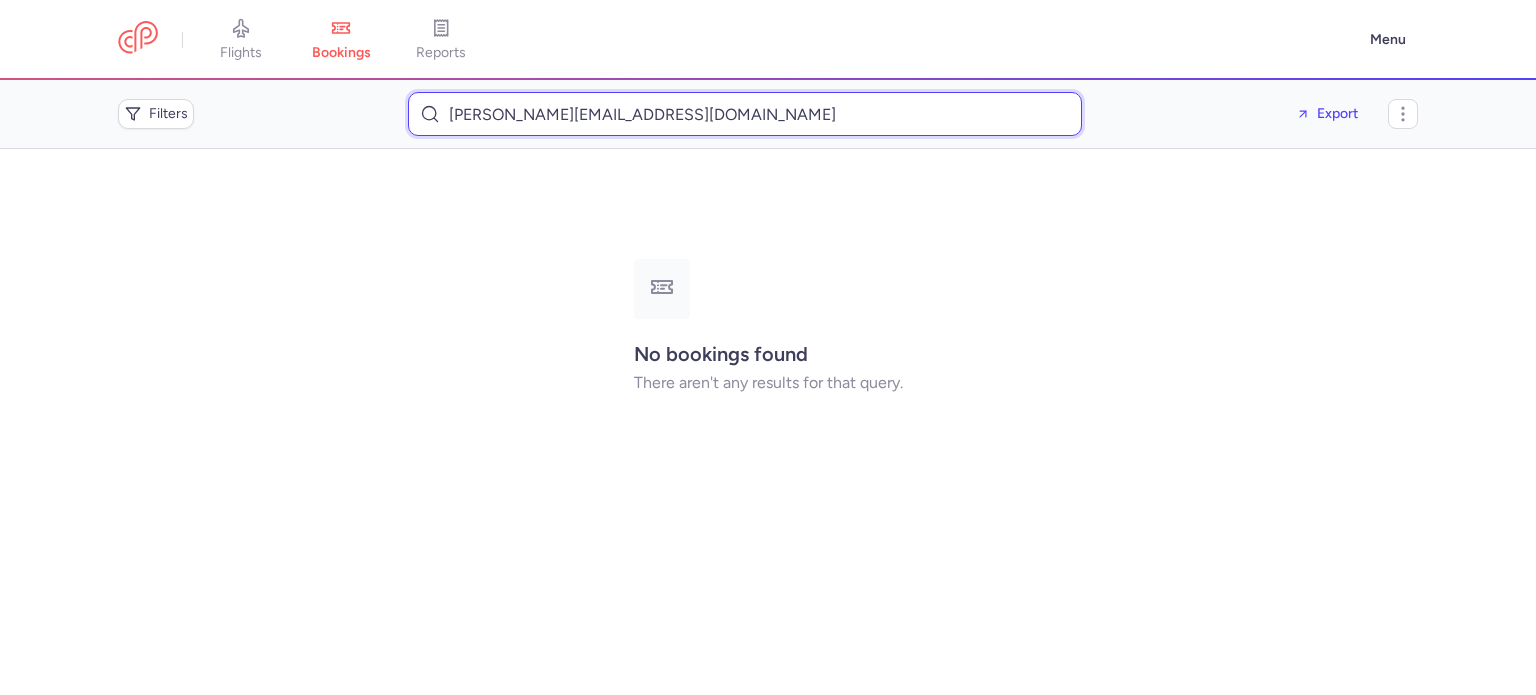 click on "erica.manzi14@icloud.com" at bounding box center [745, 114] 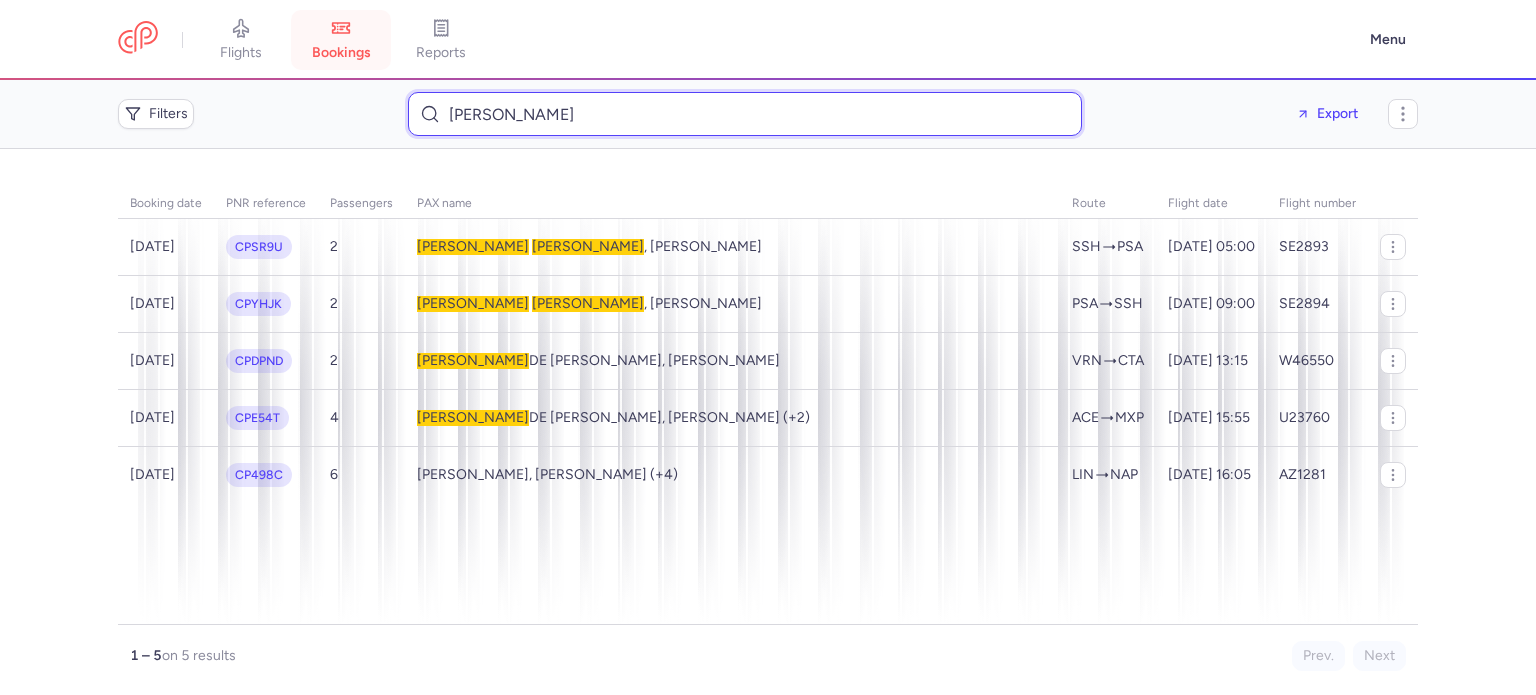 type on "Giuseppe PERRONE" 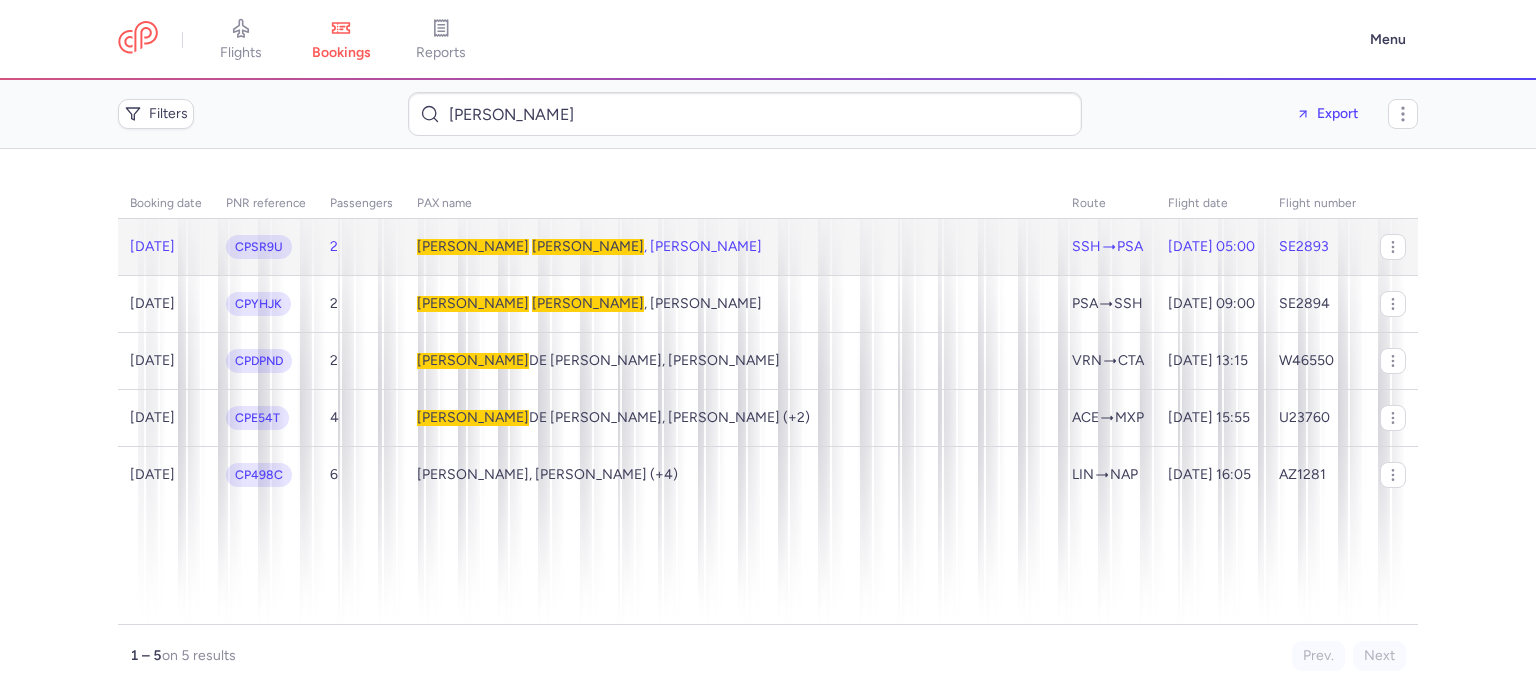 click on "Giuseppe   PERRONE , Erica MANZI" 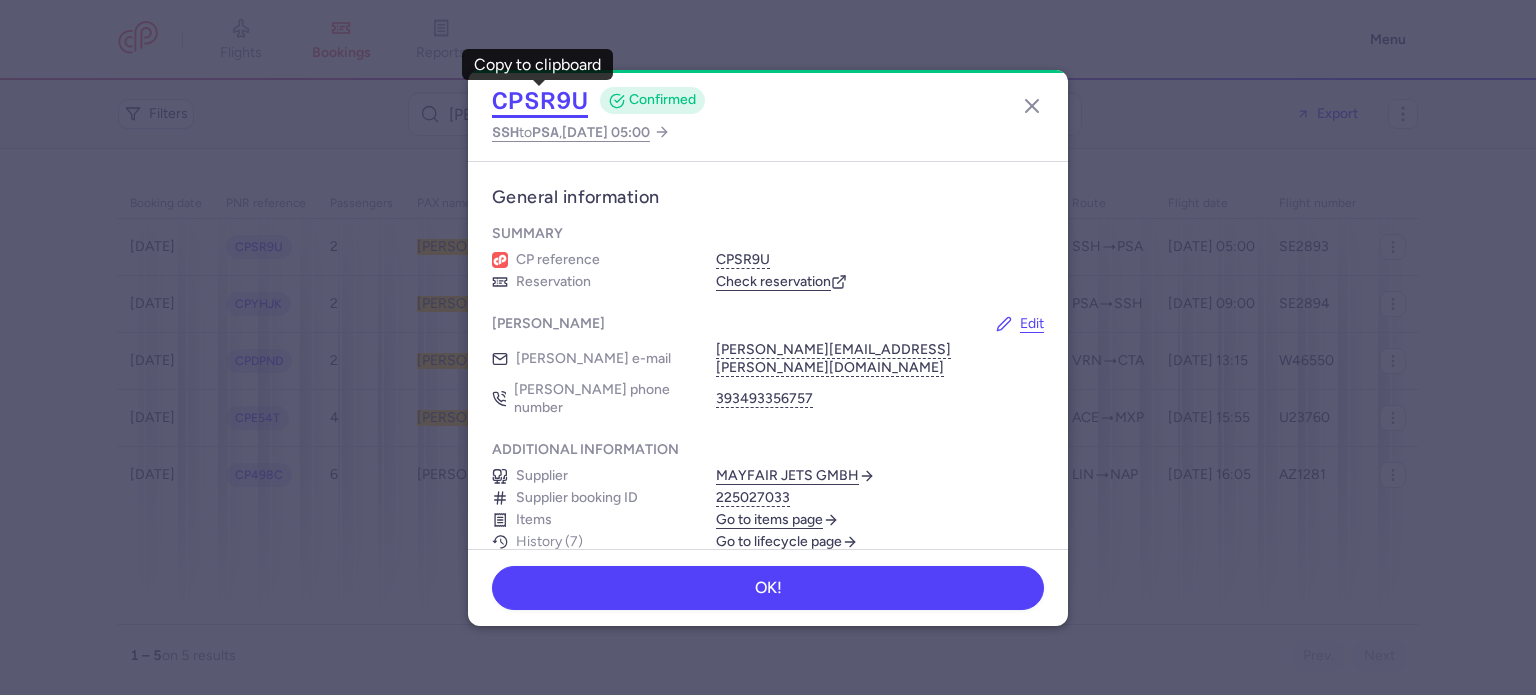 click on "CPSR9U" 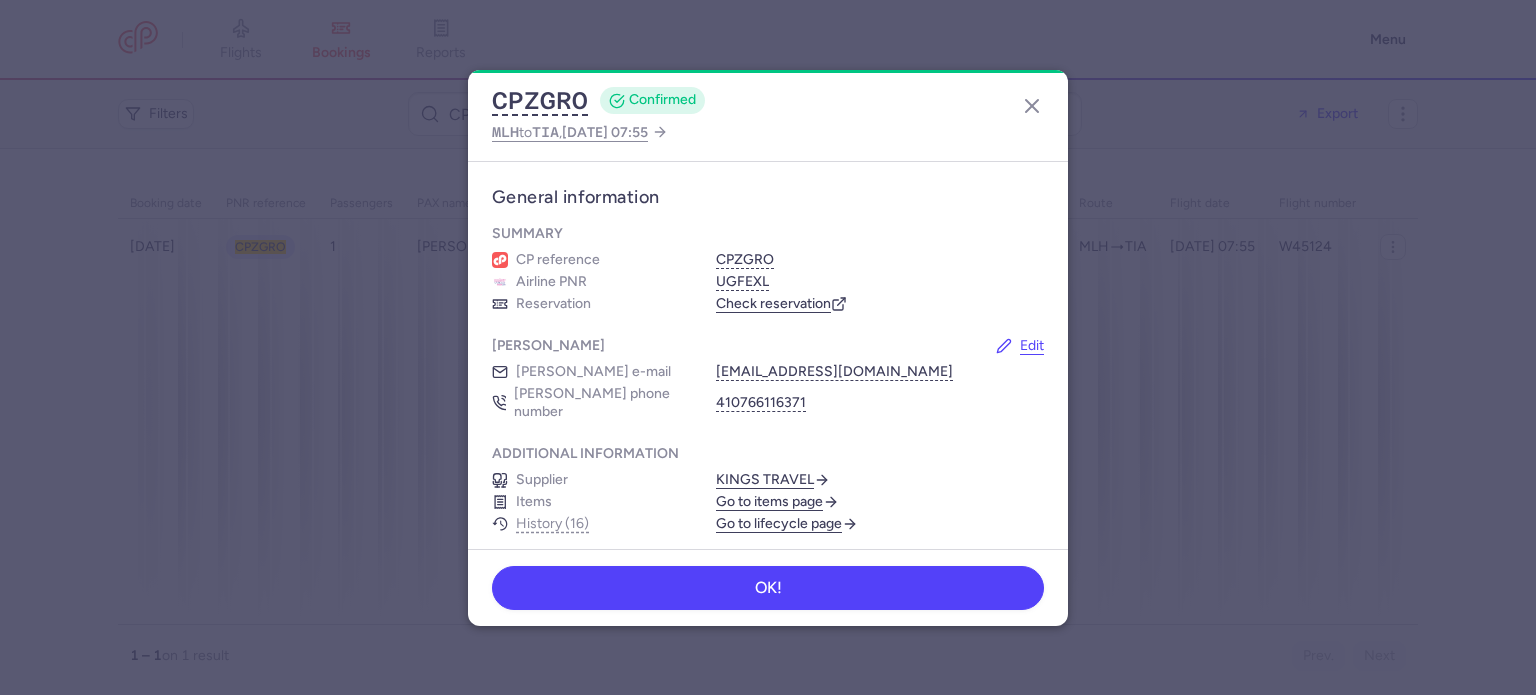 scroll, scrollTop: 0, scrollLeft: 0, axis: both 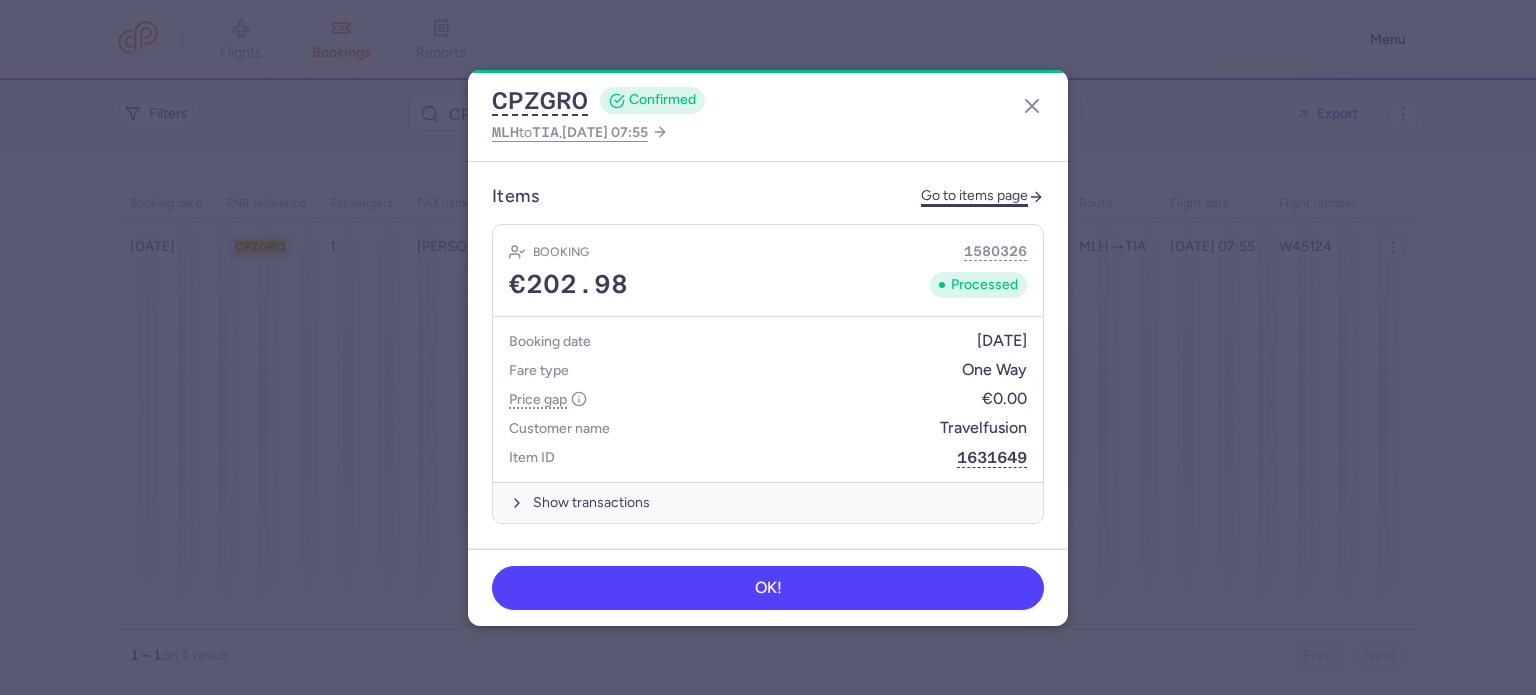 click on "Go to items page" 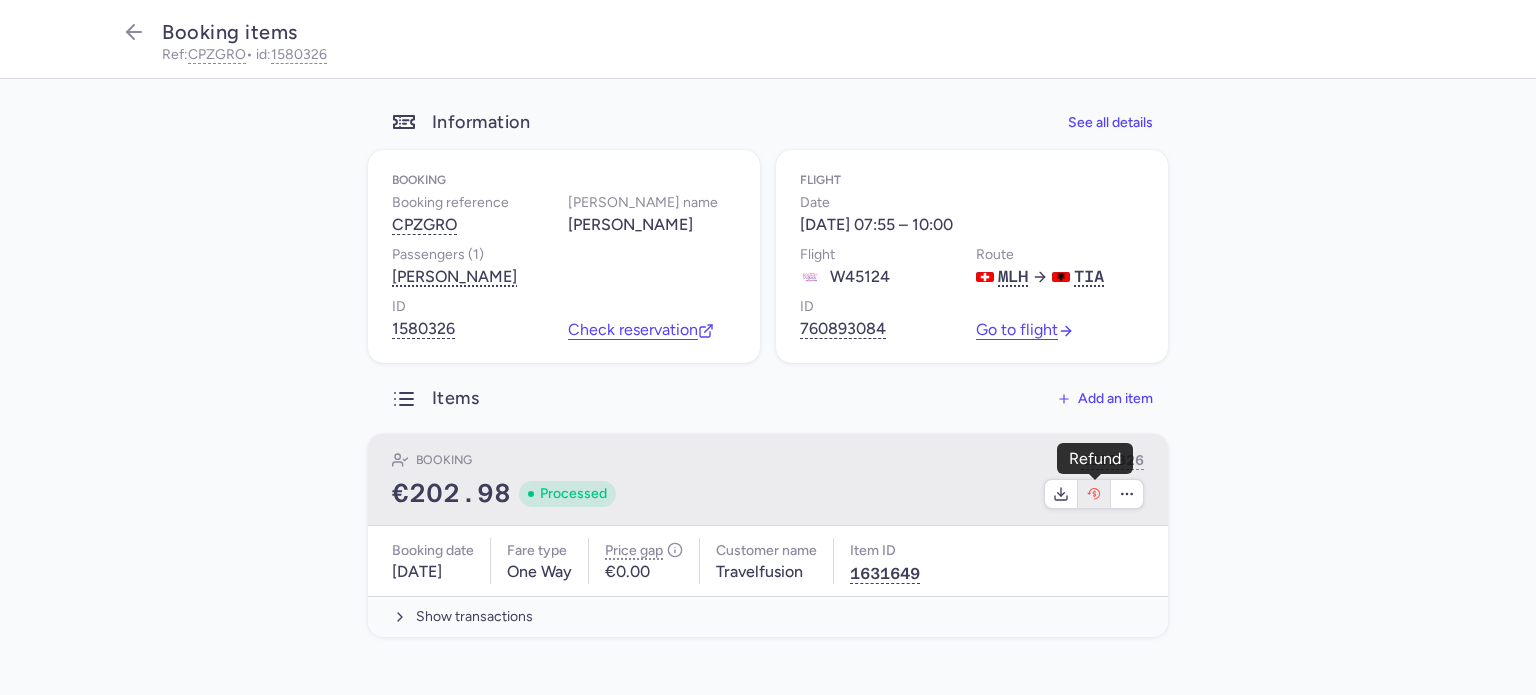 click 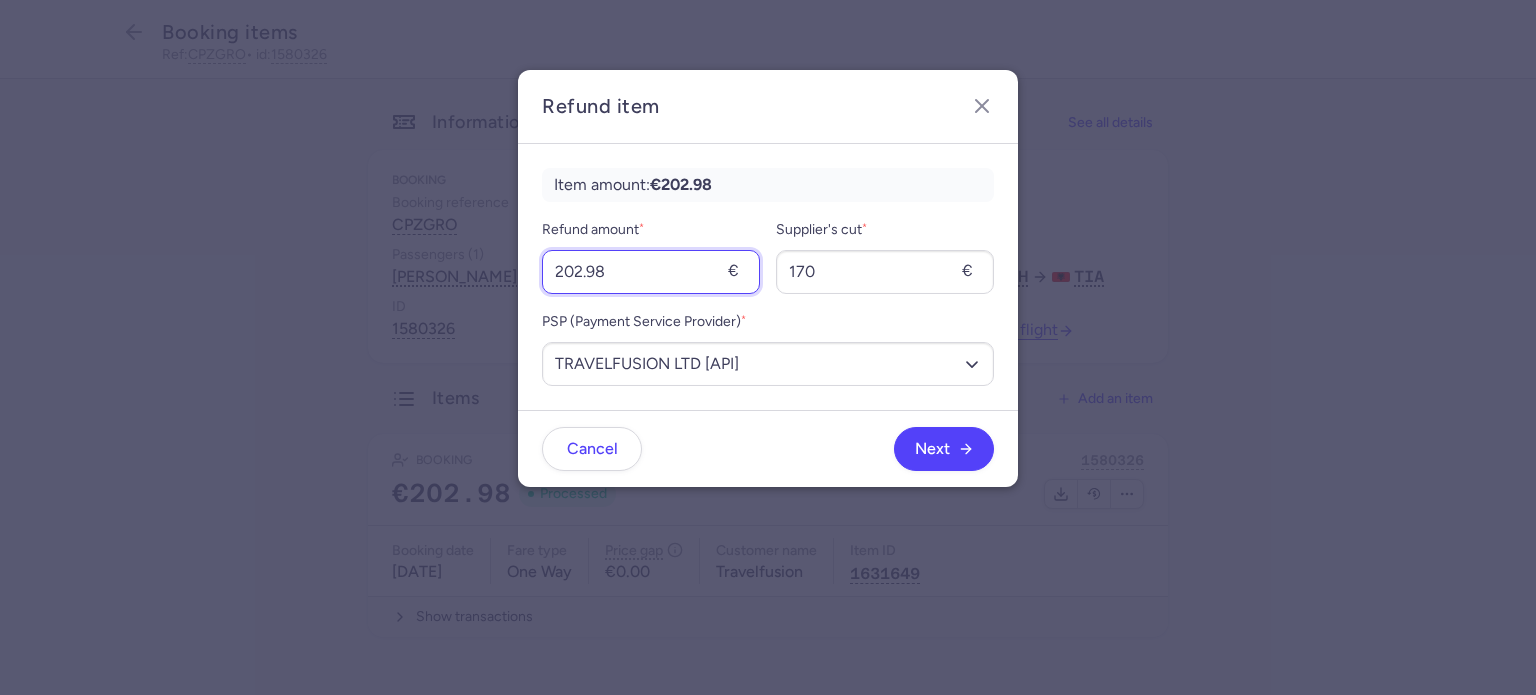 click on "202.98" at bounding box center [651, 272] 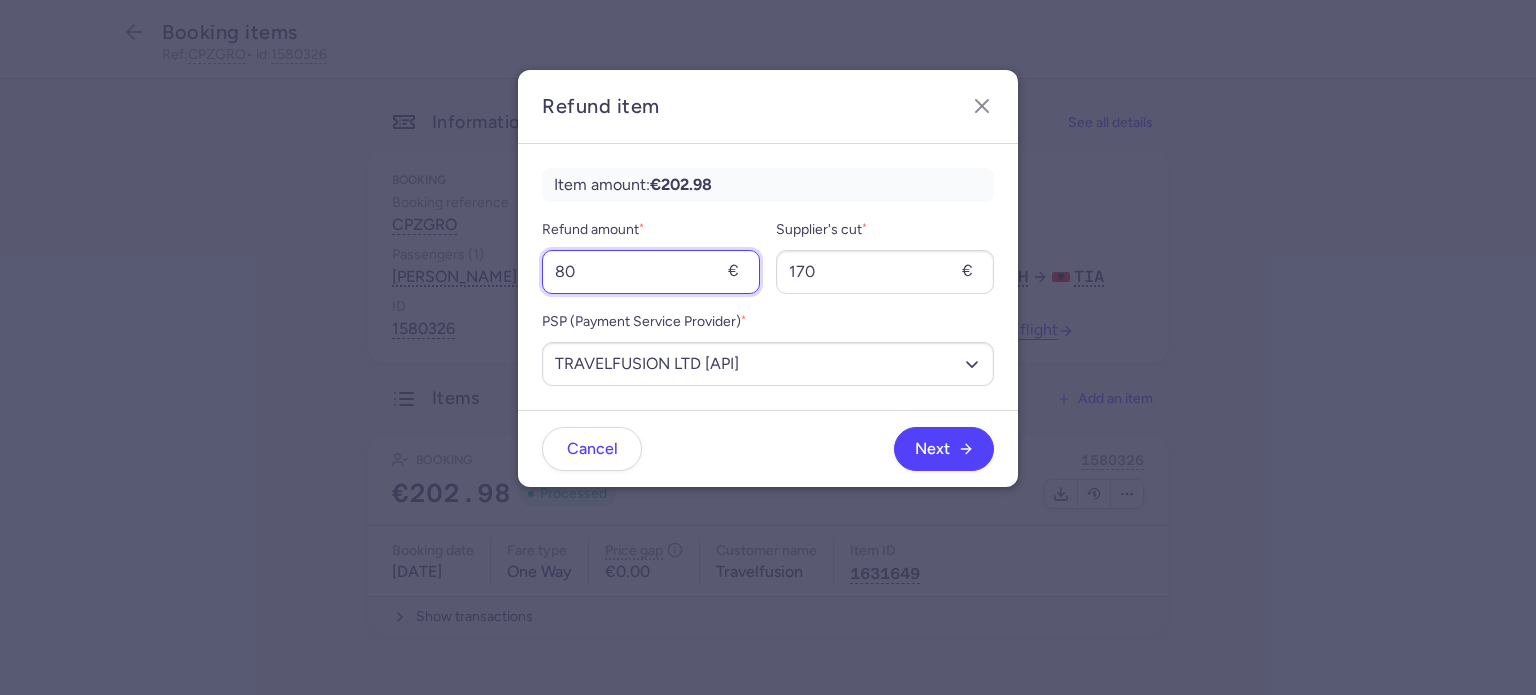 type on "80" 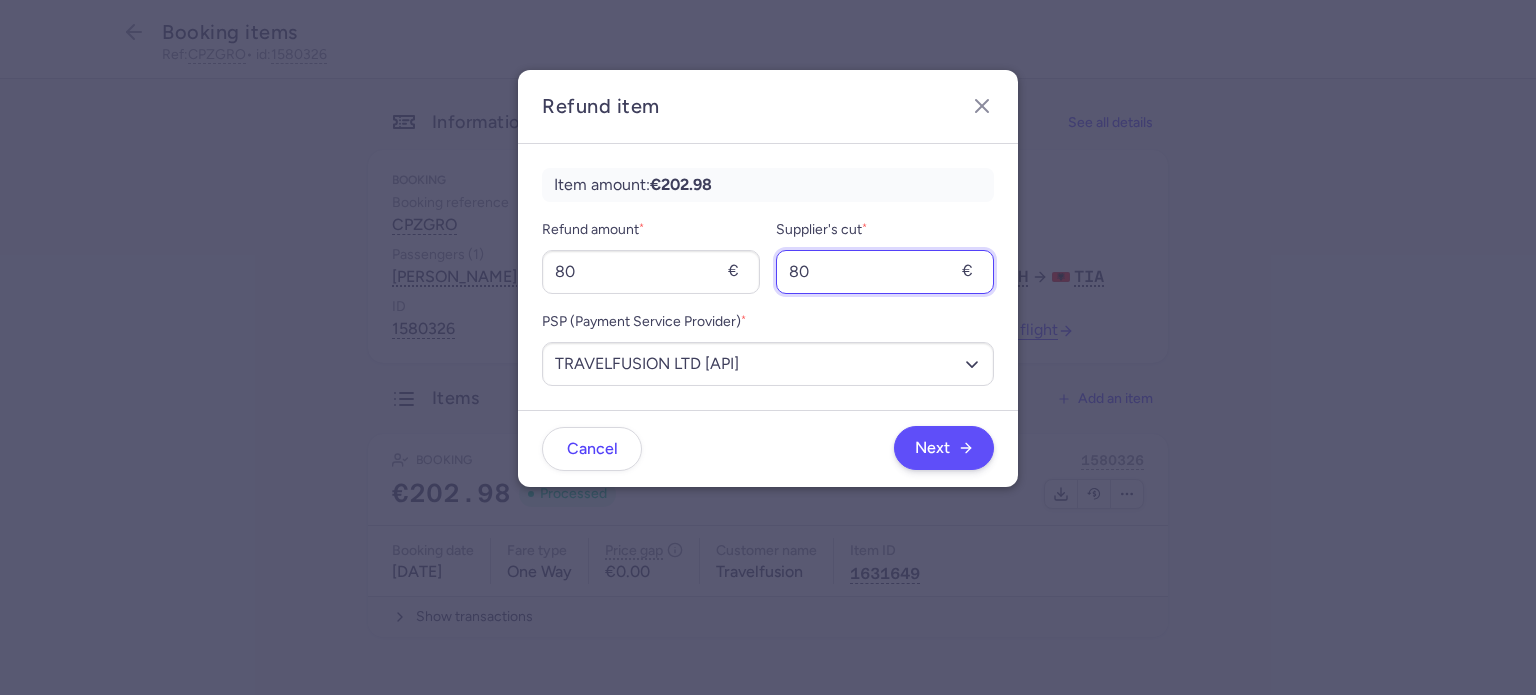 type on "80" 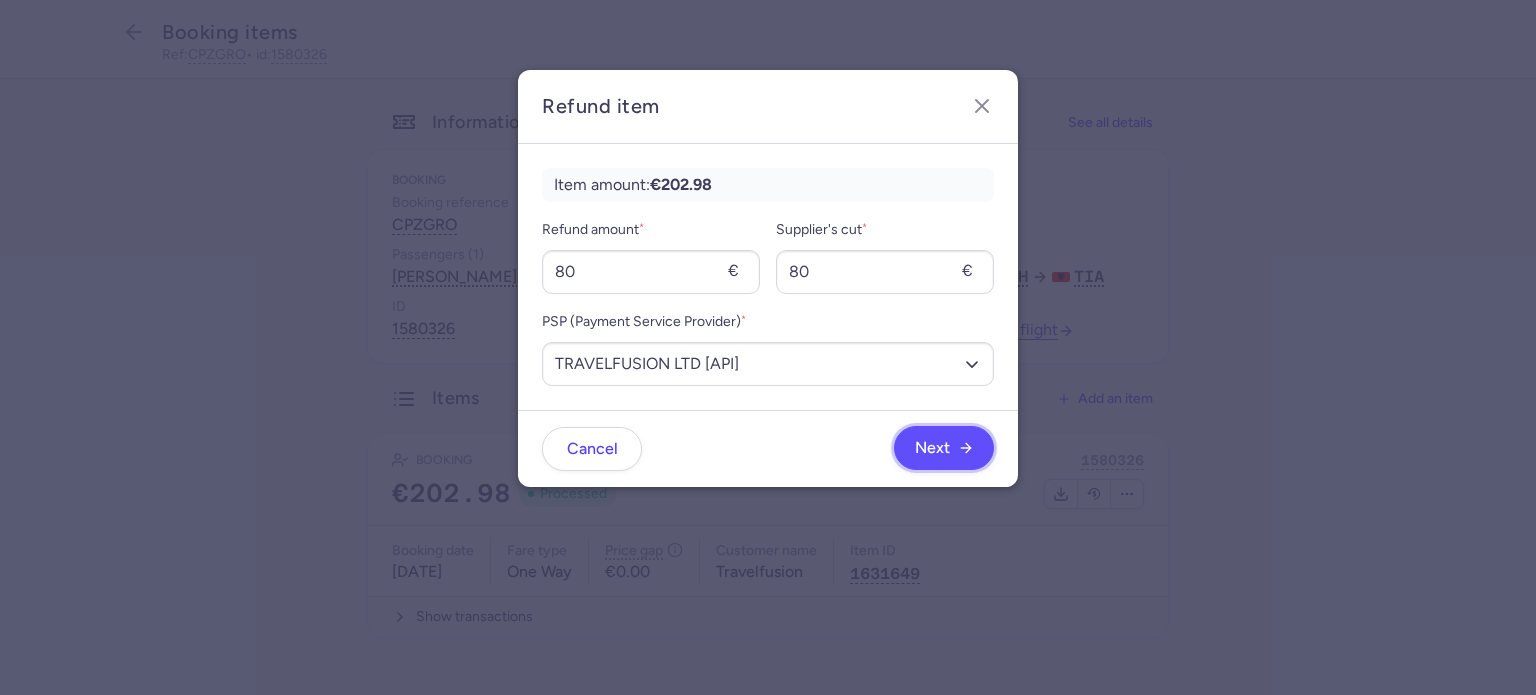 click on "Next" at bounding box center [932, 448] 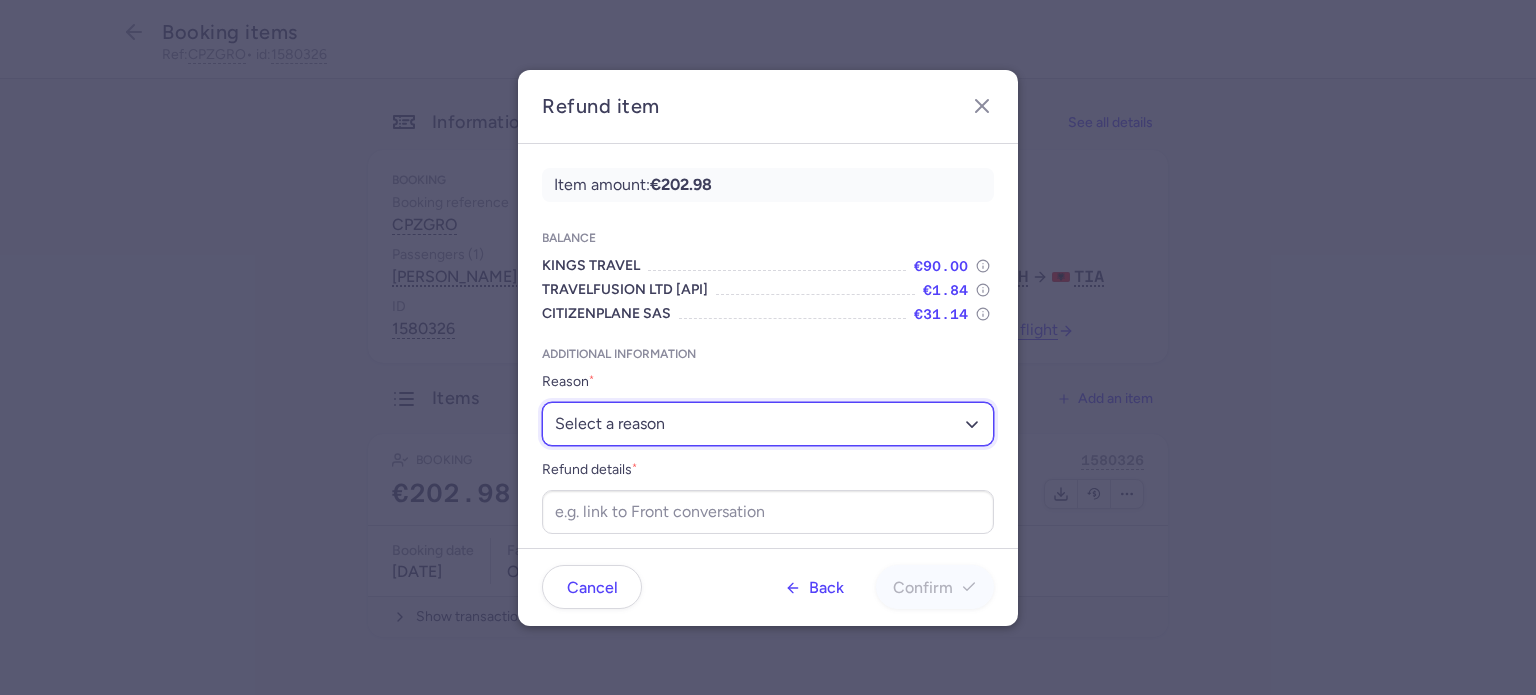 click on "Select a reason ✈️ Airline ceasing ops 💼 Ancillary issue 📄 APIS missing ⚙️ CitizenPlane error ⛔️ Denied boarding 🔁 Duplicate ❌ Flight canceled 🕵🏼‍♂️ Fraud 🎁 Goodwill 🎫 Goodwill allowance 🙃 Other 💺 Overbooking 💸 Refund with penalty 🙅 Schedule change not accepted 🤕 Supplier error 💵 Tax refund ❓ Unconfirmed booking" at bounding box center (768, 424) 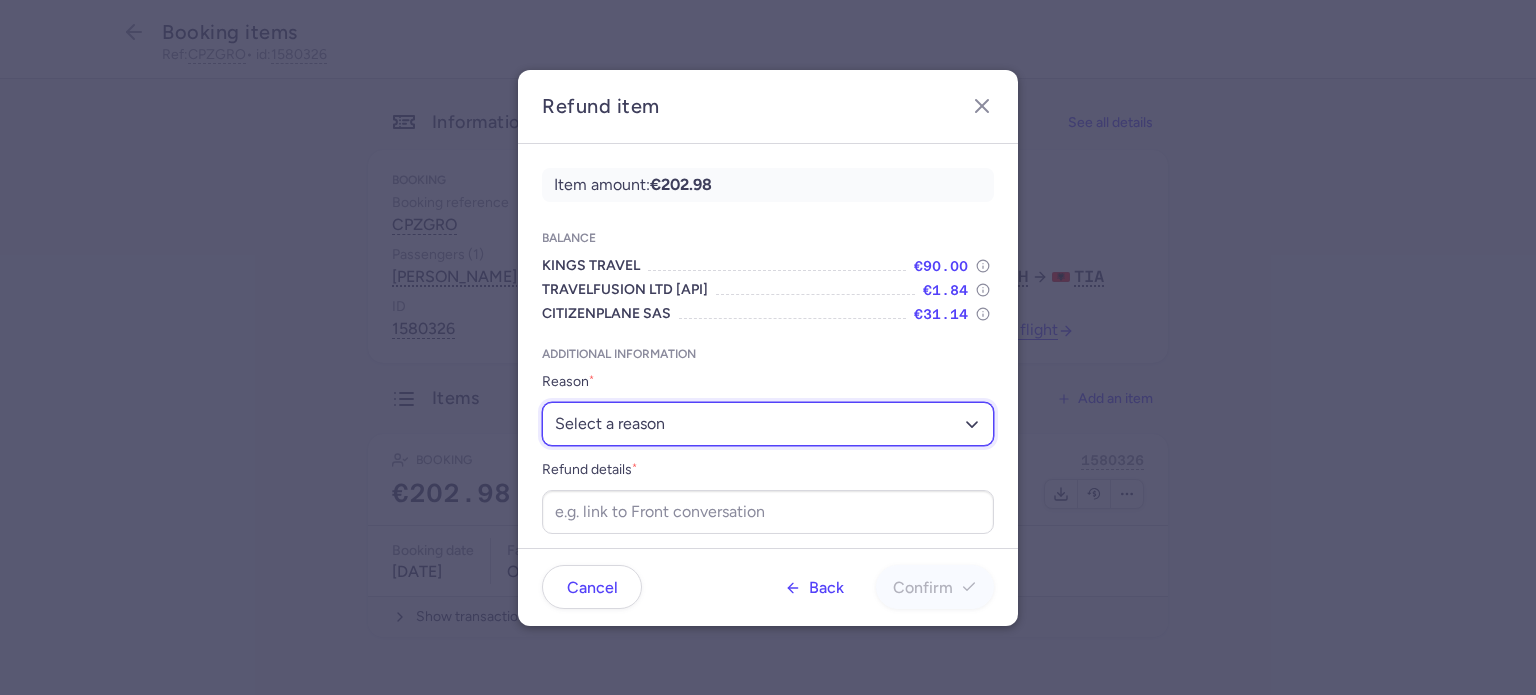 select on "GOODWILL" 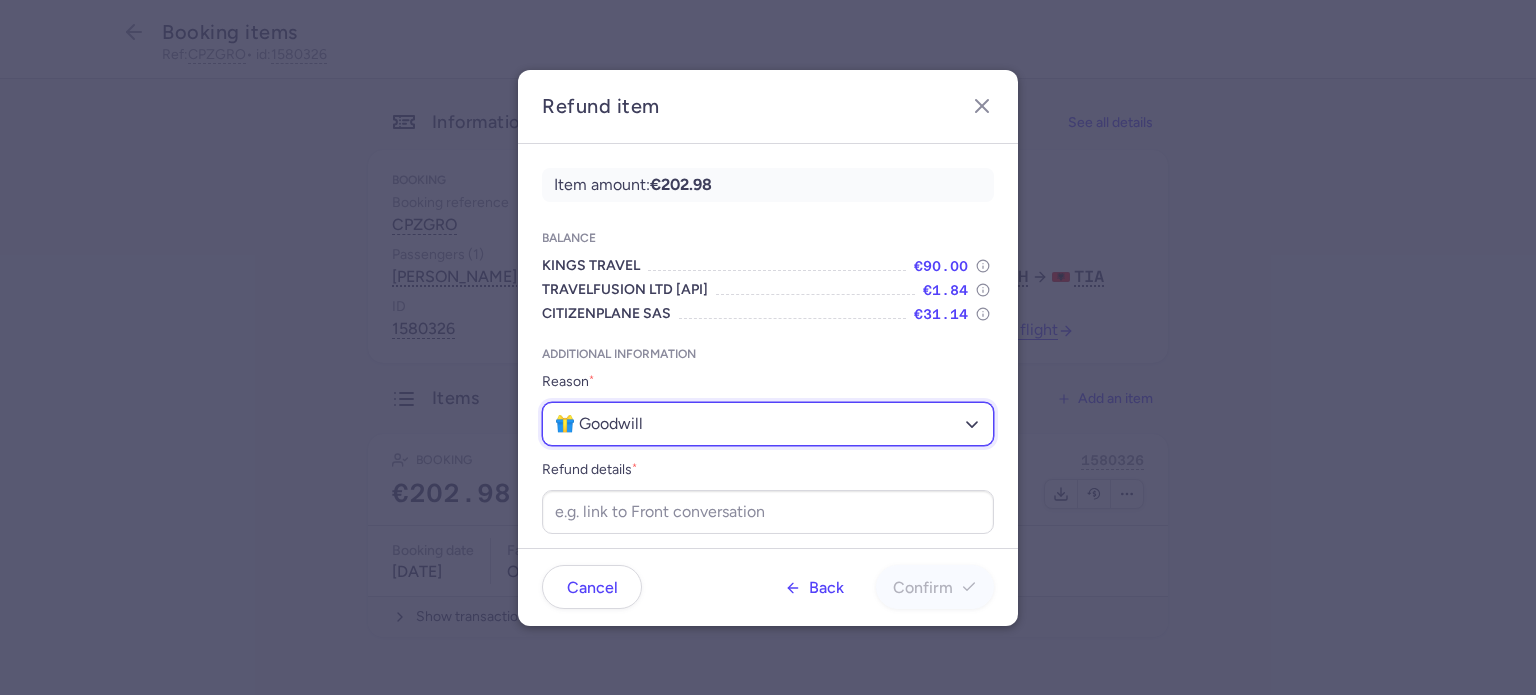scroll, scrollTop: 8, scrollLeft: 0, axis: vertical 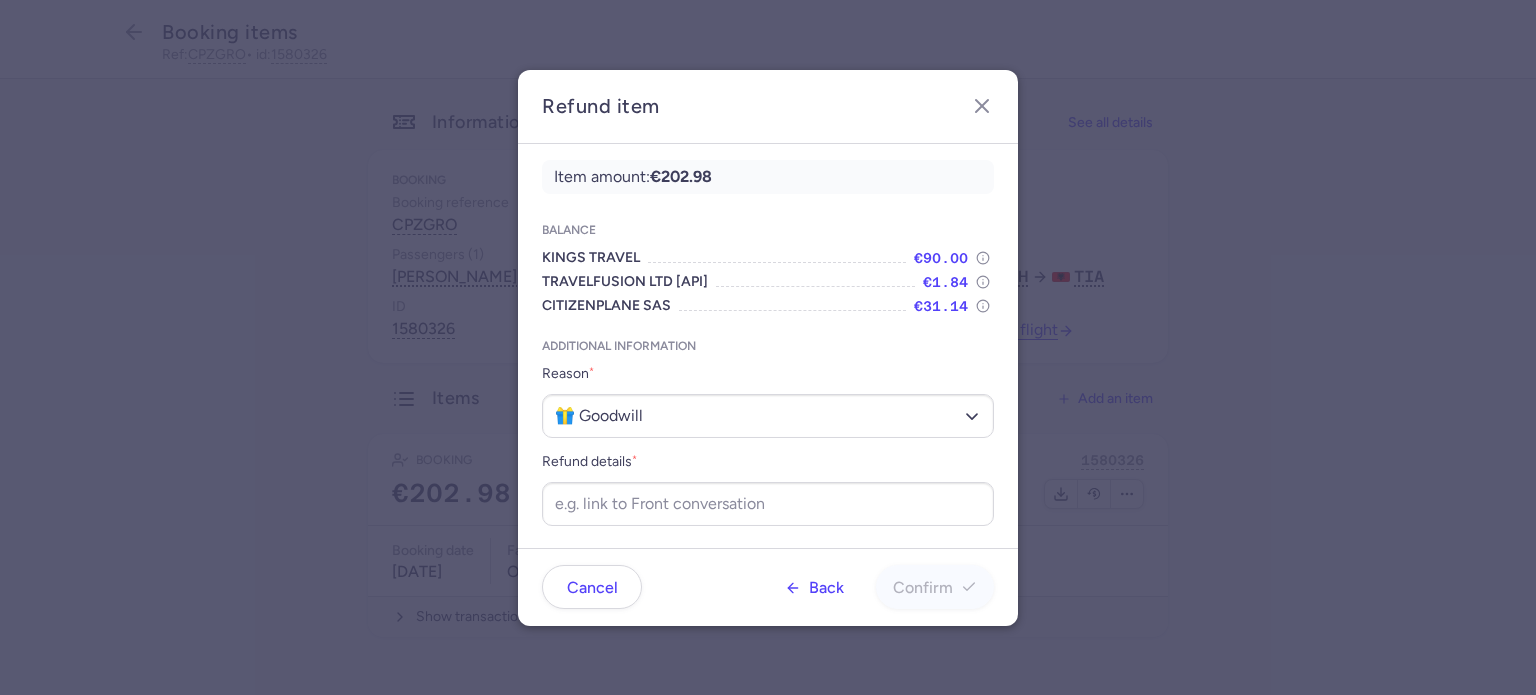 click on "Refund details  *" at bounding box center (768, 488) 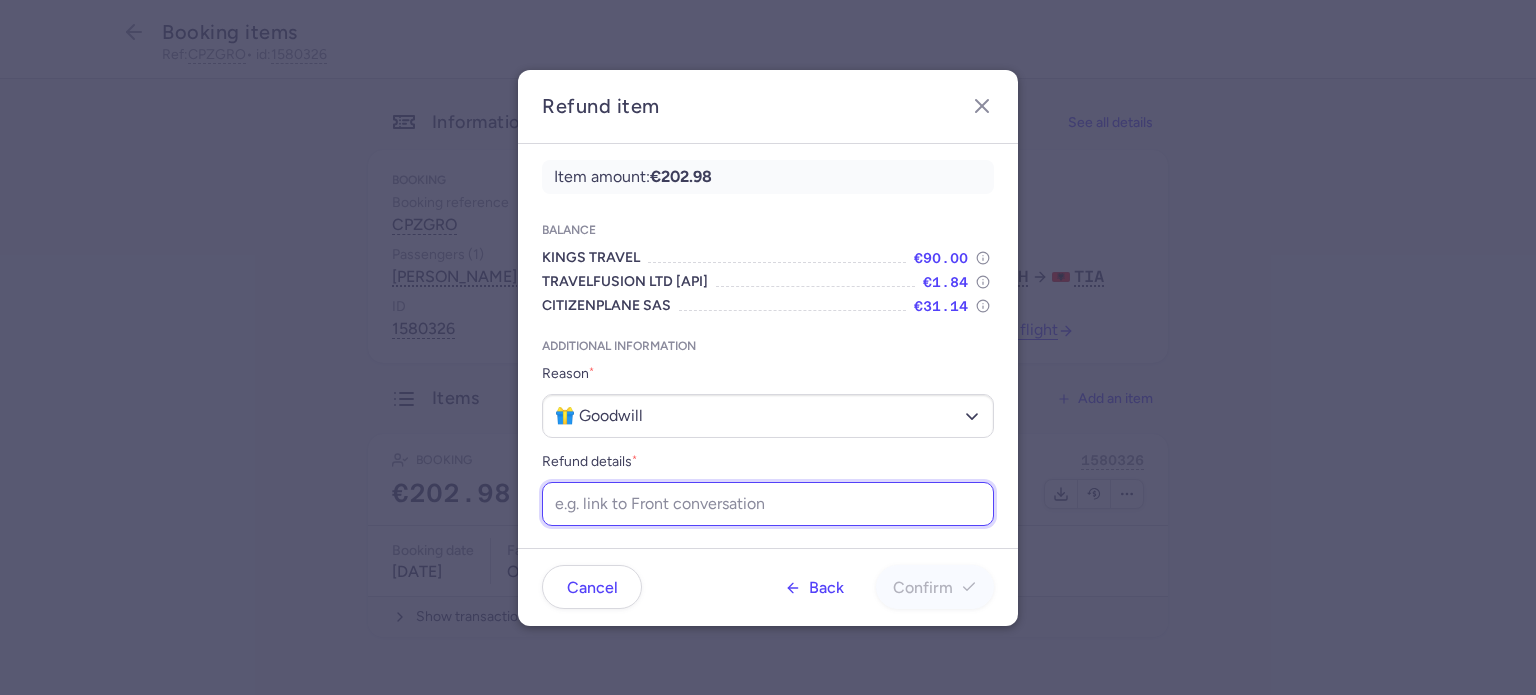 paste on "[URL][DOMAIN_NAME]" 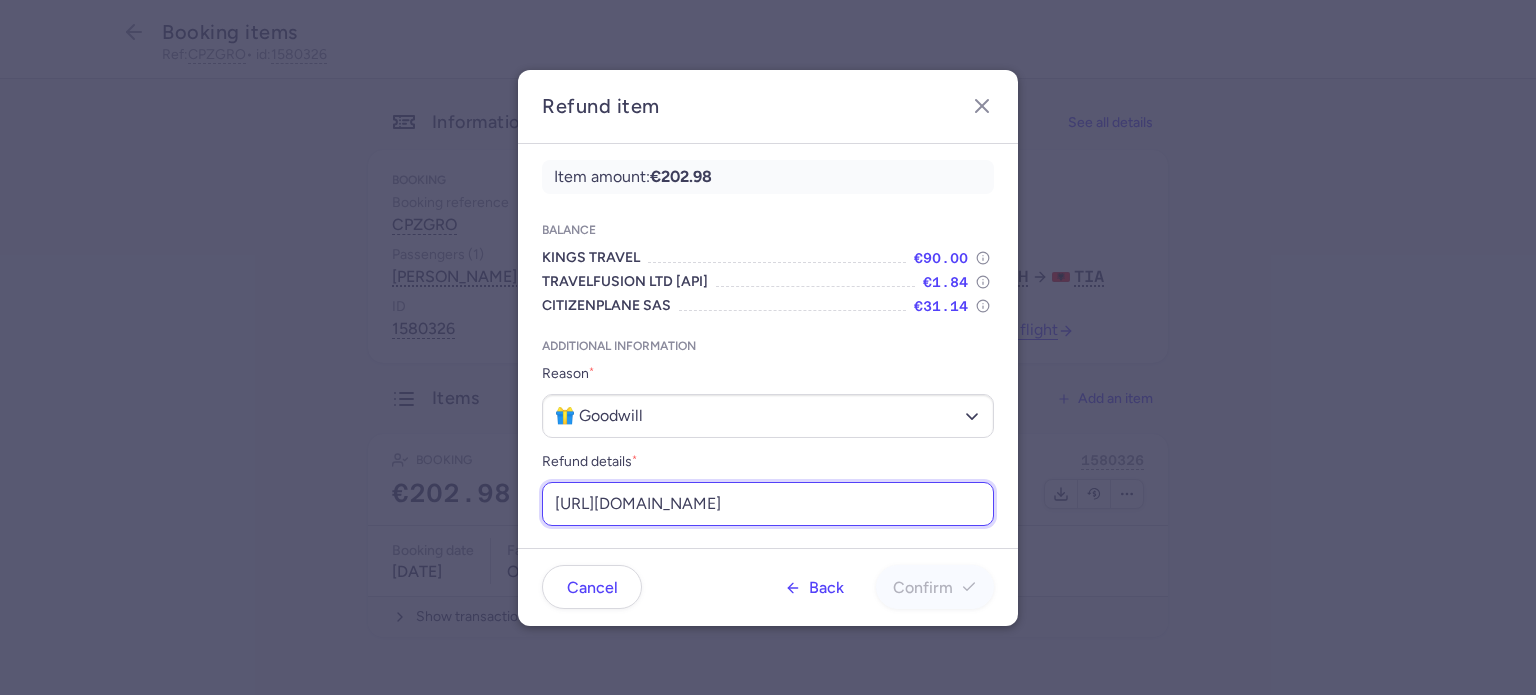 click on "[URL][DOMAIN_NAME]" at bounding box center [768, 504] 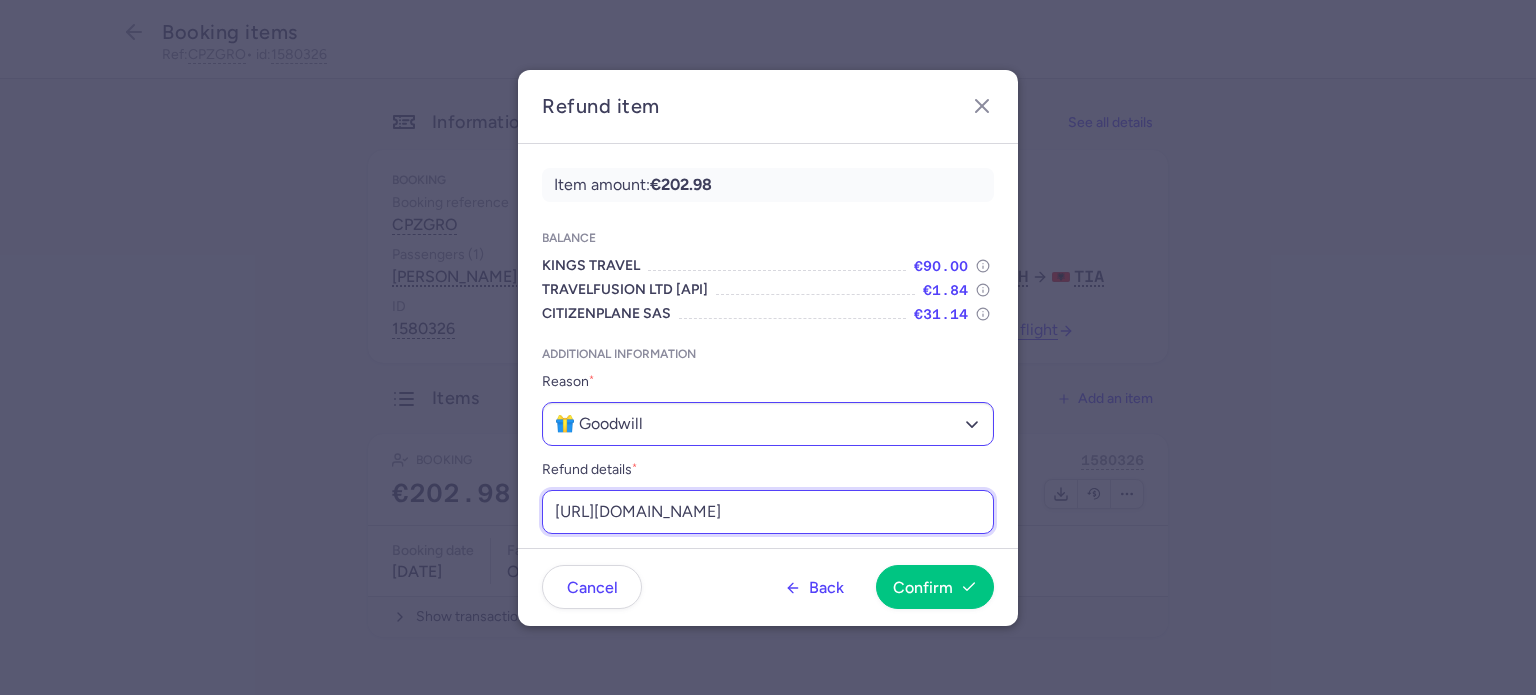 scroll, scrollTop: 8, scrollLeft: 0, axis: vertical 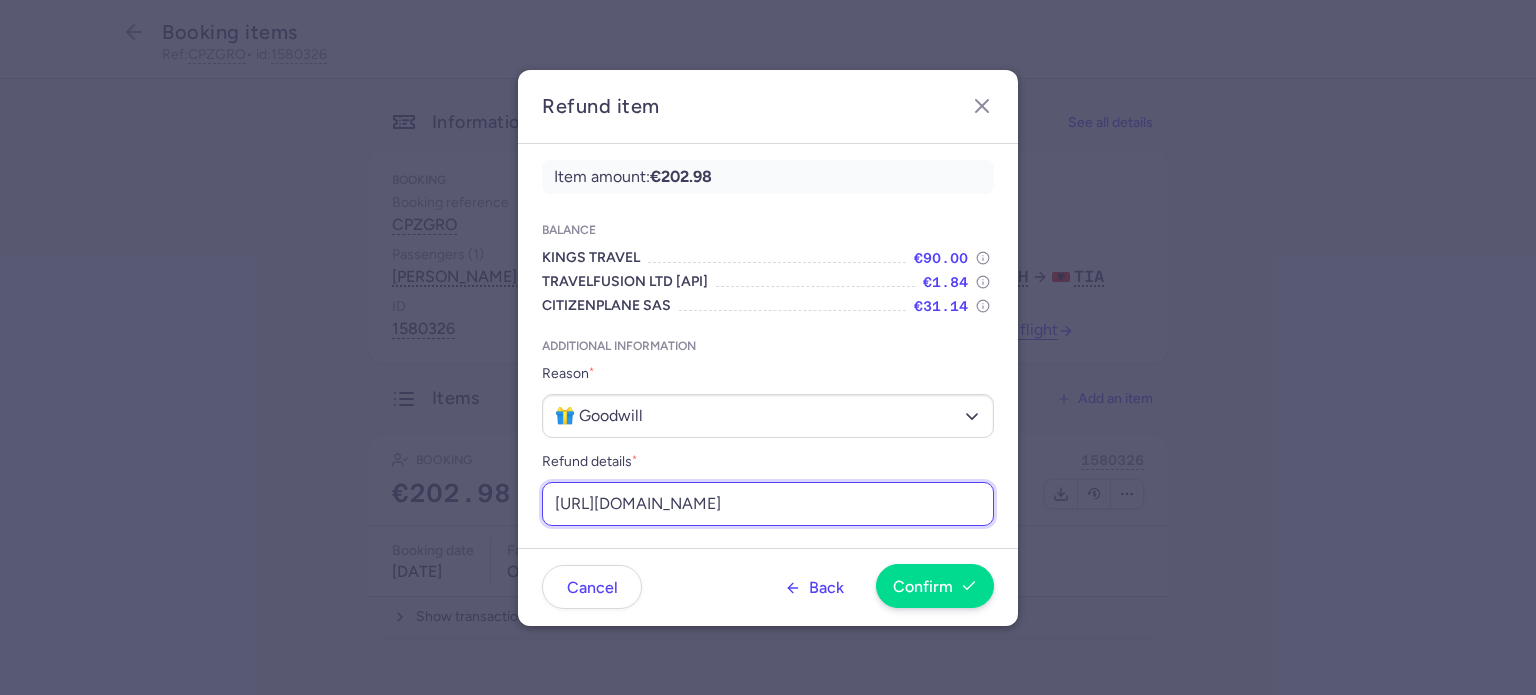 type on "[URL][DOMAIN_NAME]" 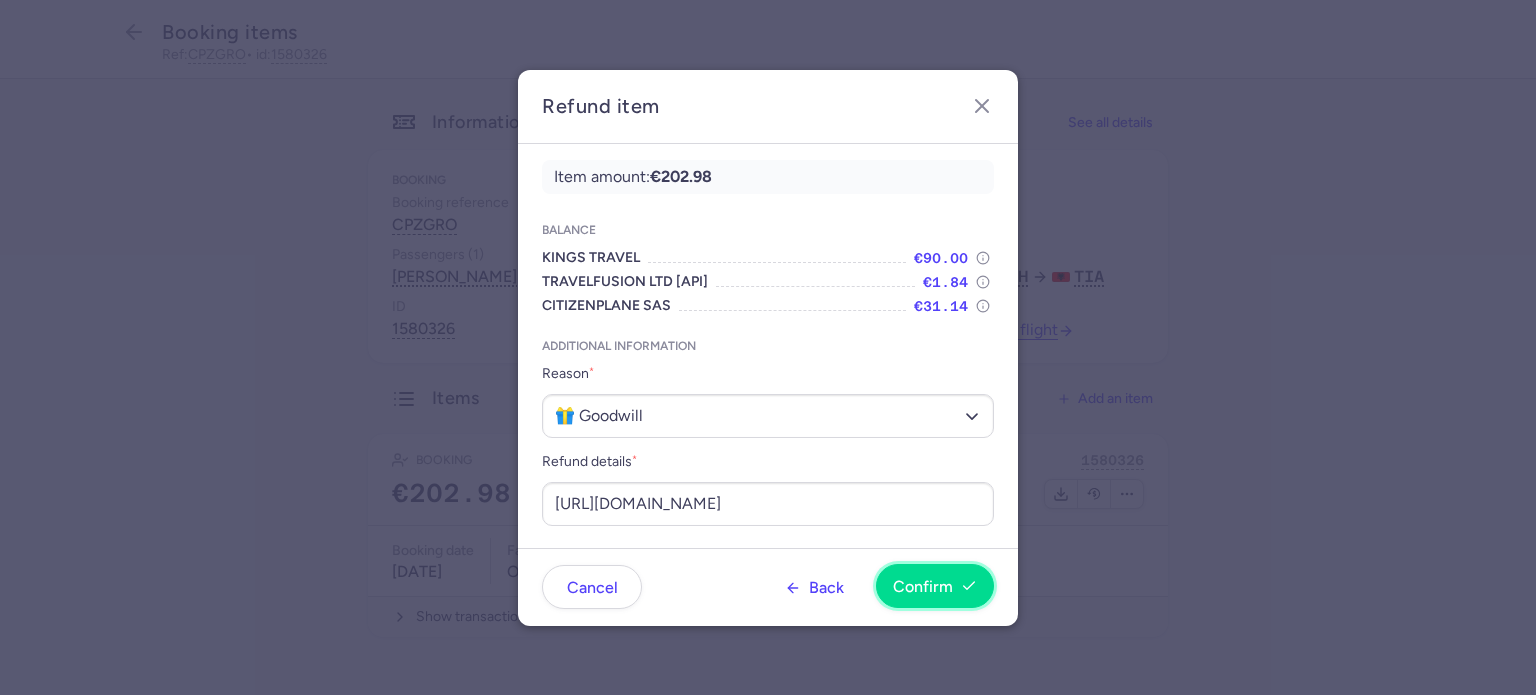 scroll, scrollTop: 0, scrollLeft: 0, axis: both 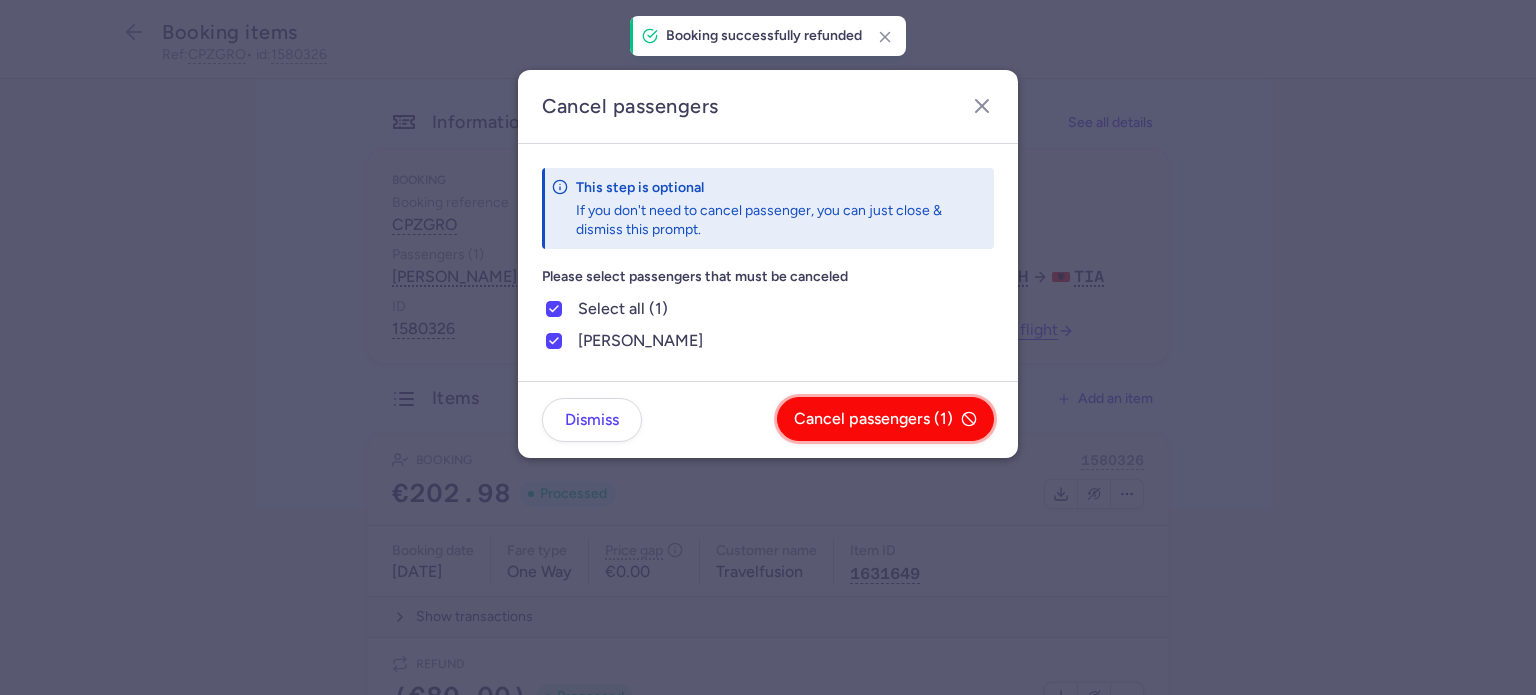 click on "Cancel passengers (1)" at bounding box center (873, 419) 